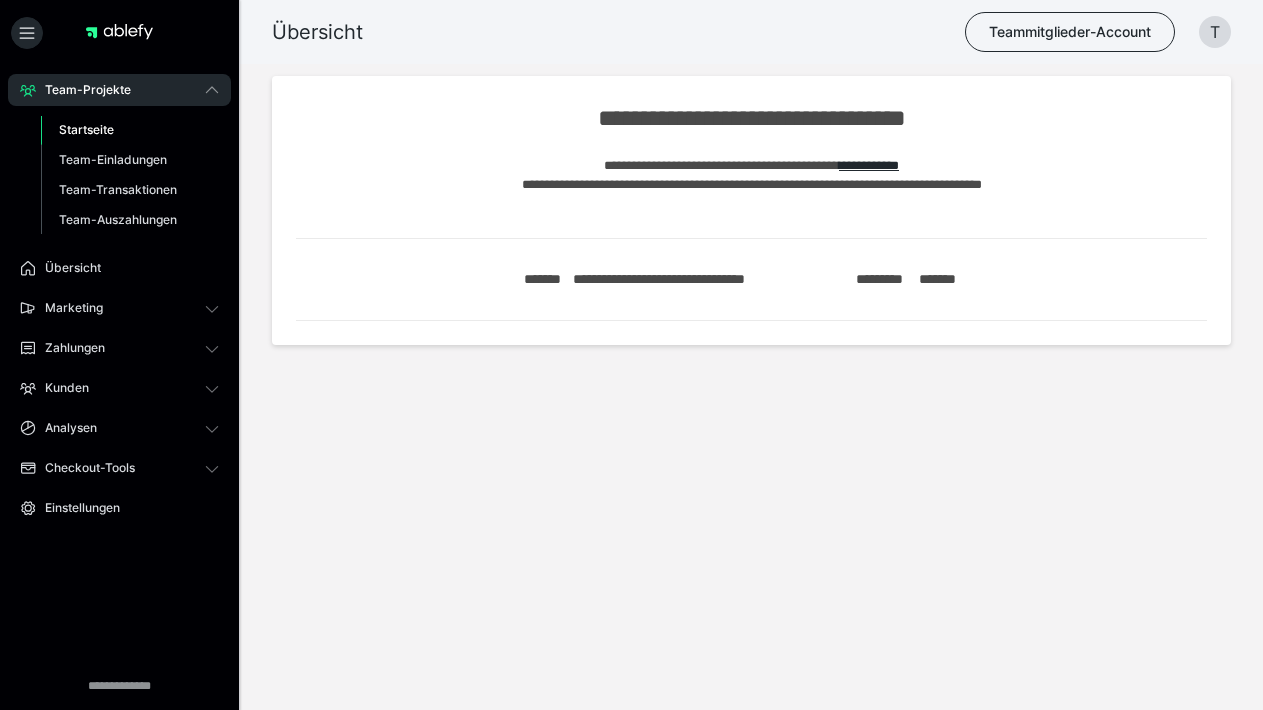 scroll, scrollTop: 0, scrollLeft: 0, axis: both 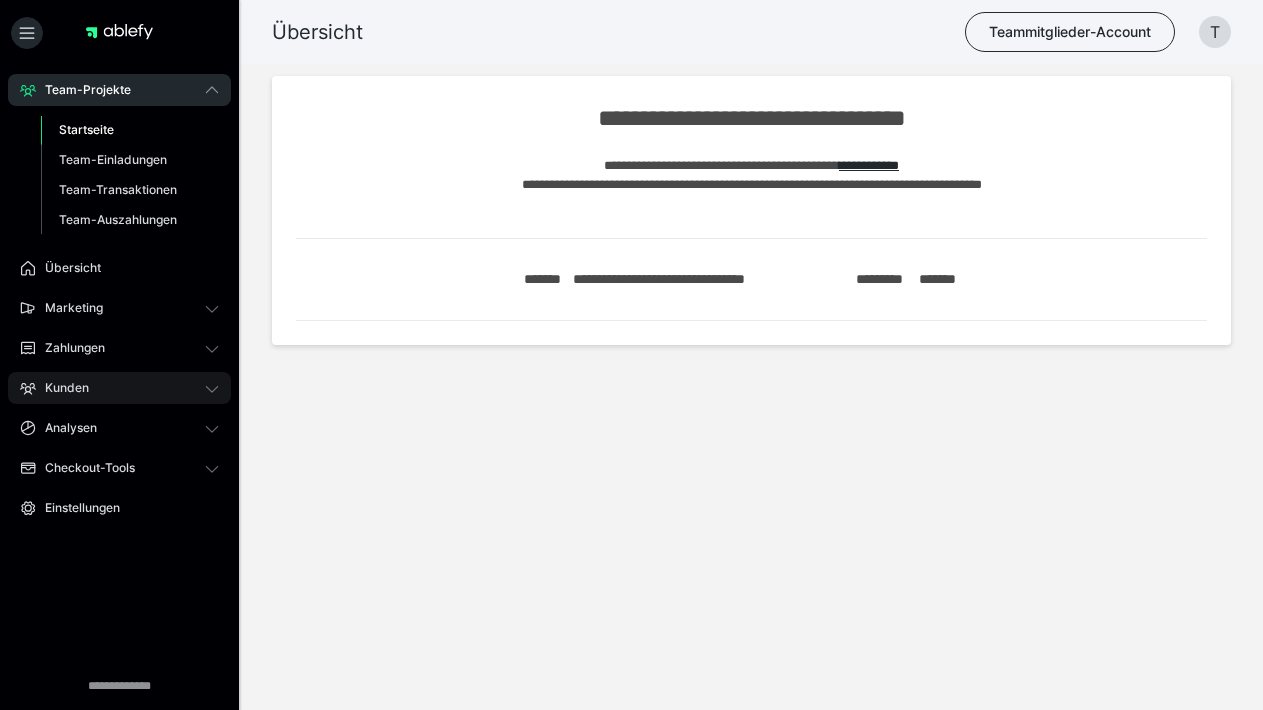 click on "Kunden" at bounding box center [119, 388] 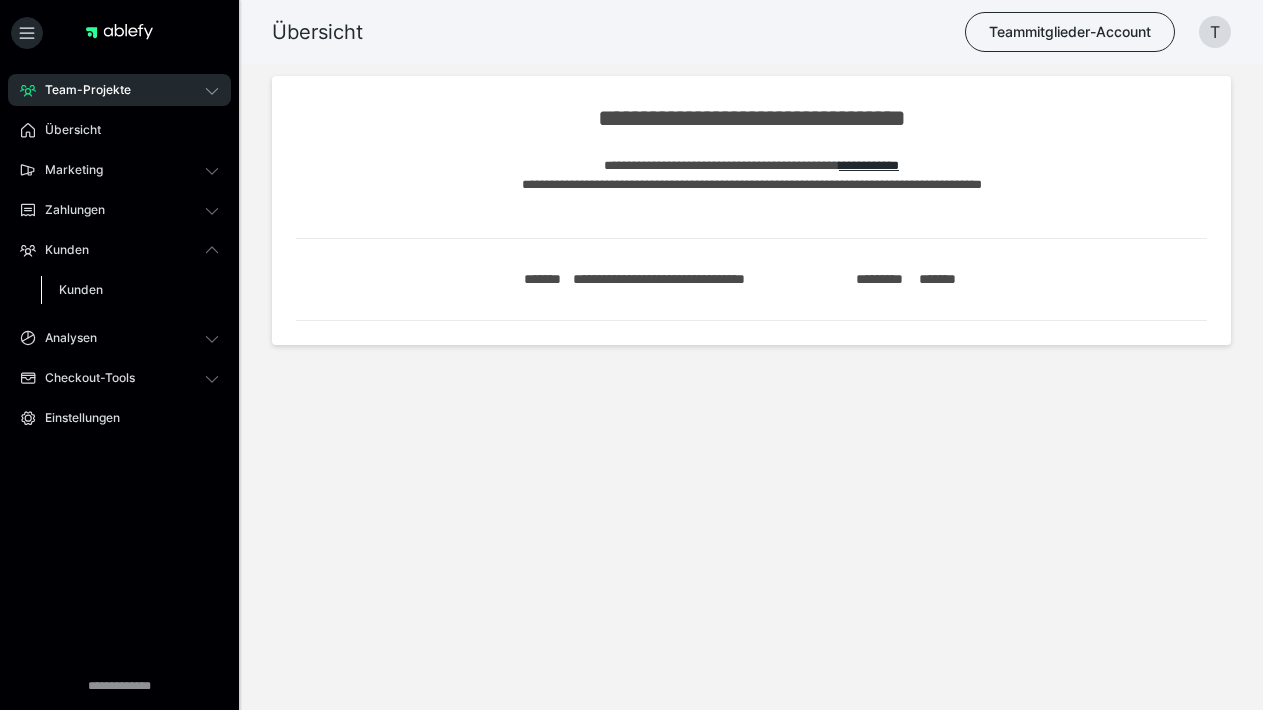 click on "Kunden" at bounding box center [130, 290] 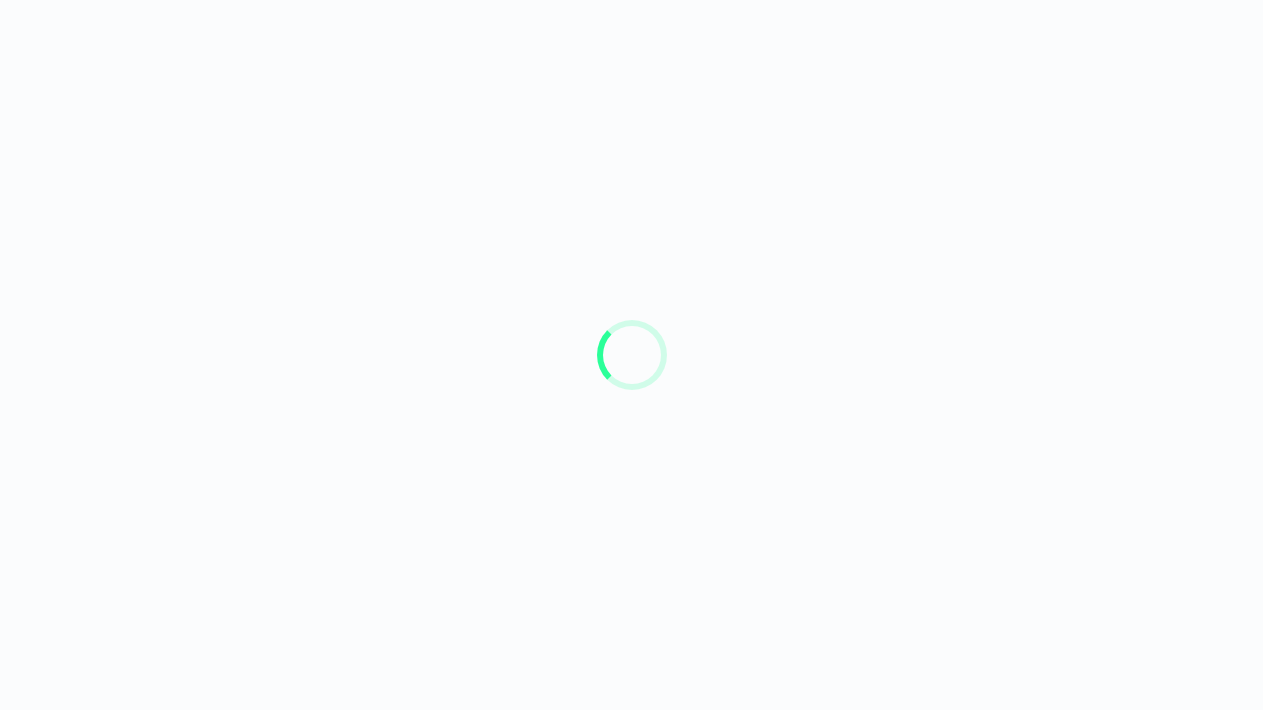 scroll, scrollTop: 0, scrollLeft: 0, axis: both 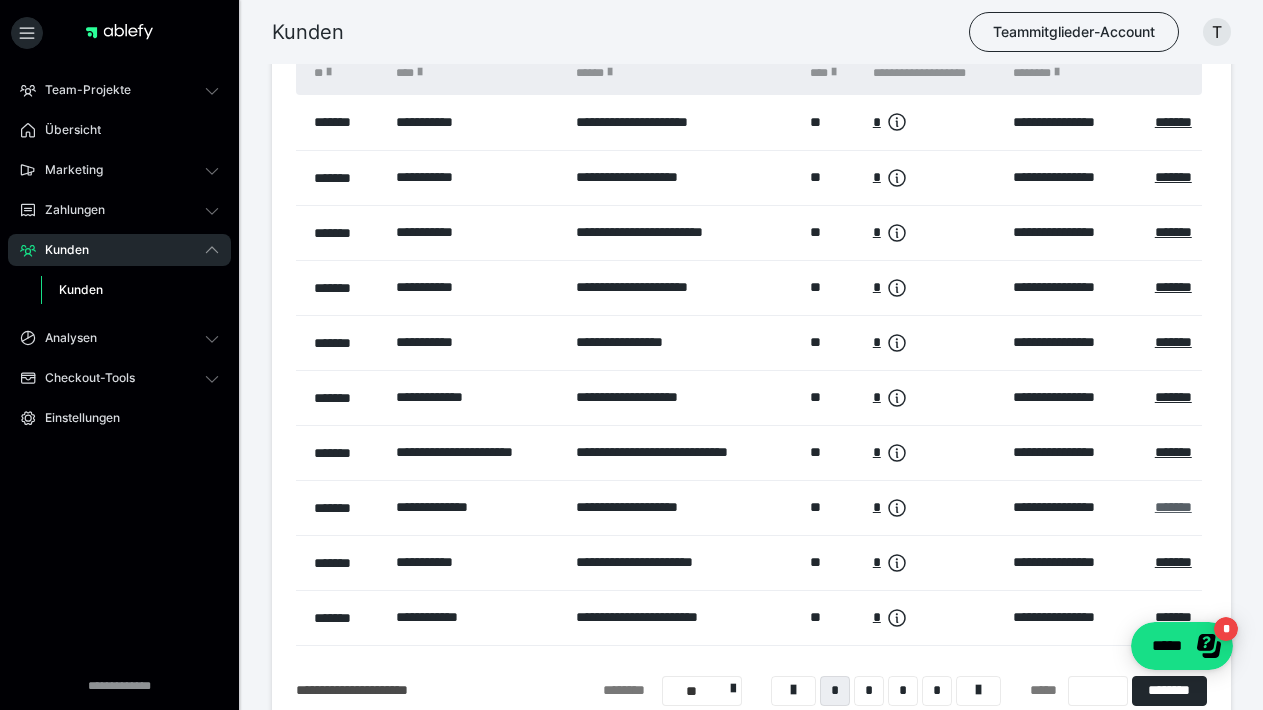 click on "*******" at bounding box center [1173, 507] 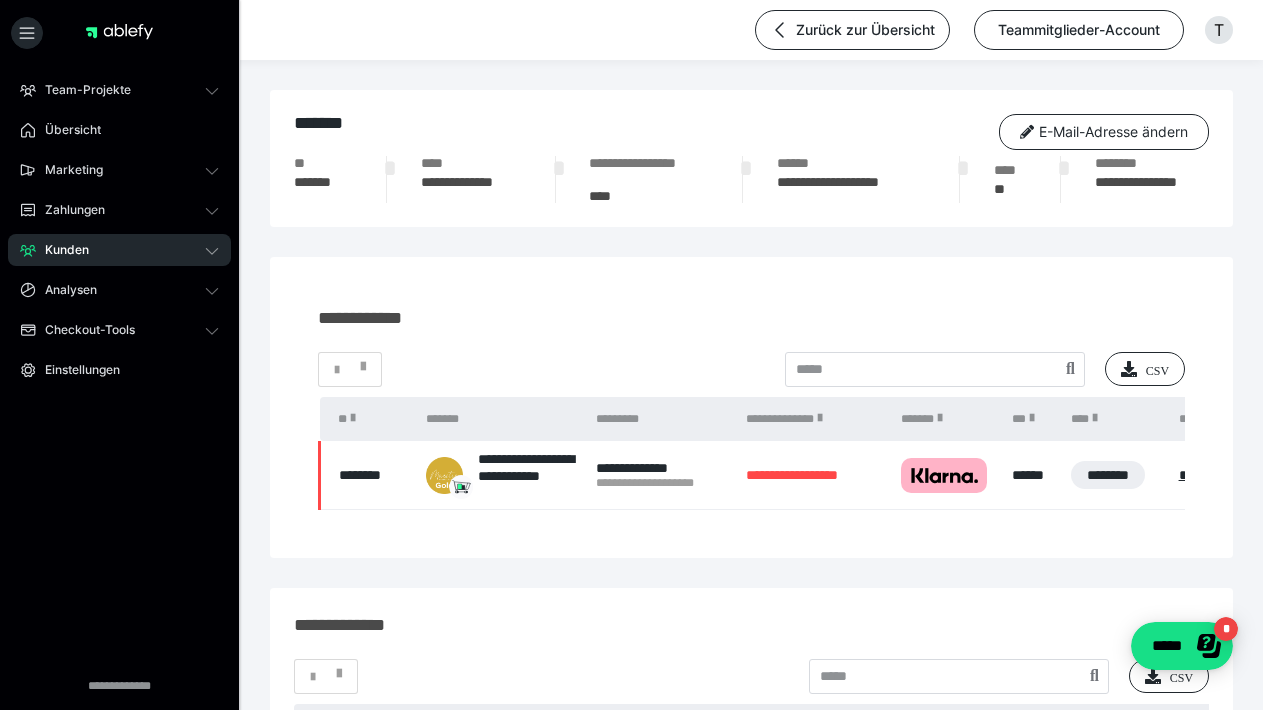 scroll, scrollTop: 0, scrollLeft: 0, axis: both 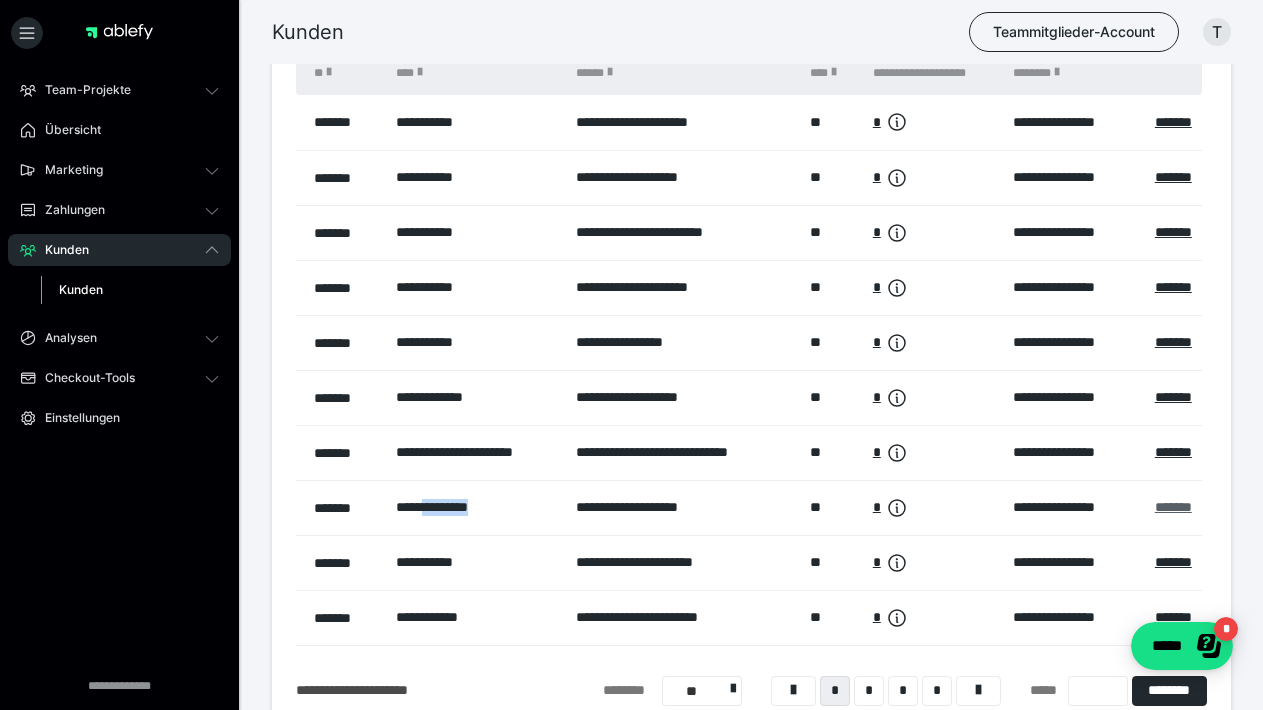 click on "*******" at bounding box center [1173, 507] 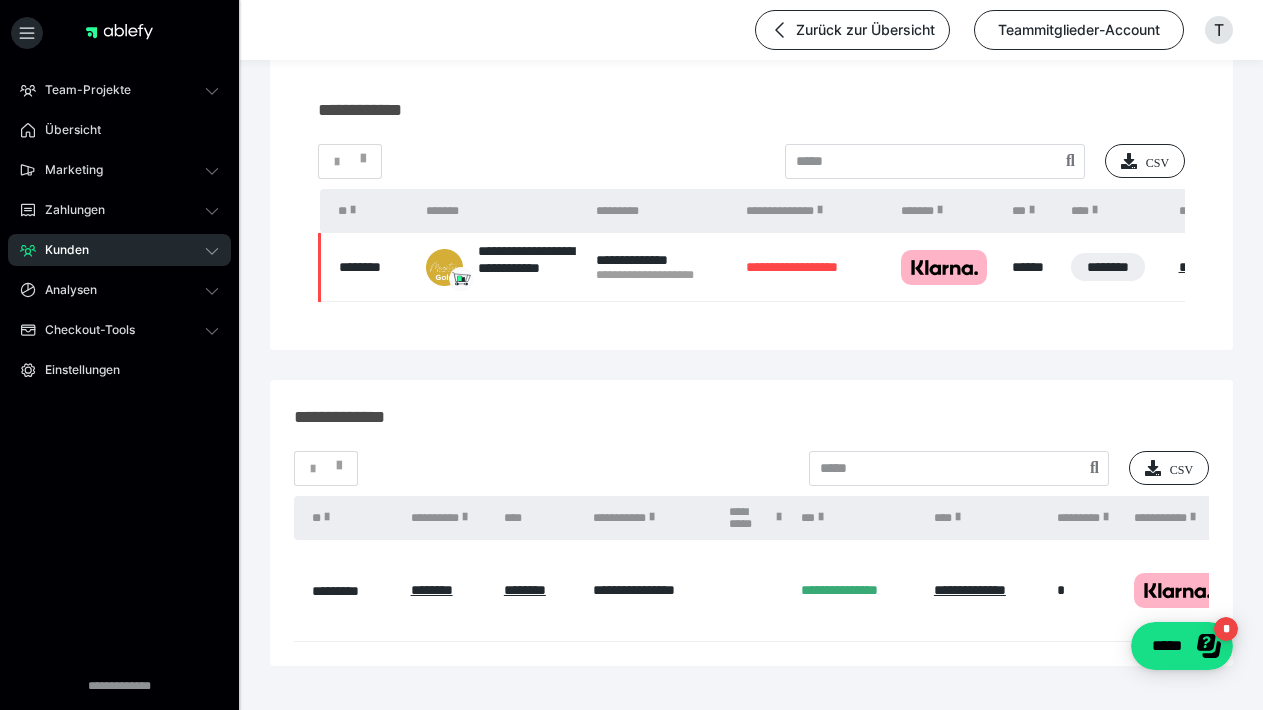 scroll, scrollTop: 205, scrollLeft: 0, axis: vertical 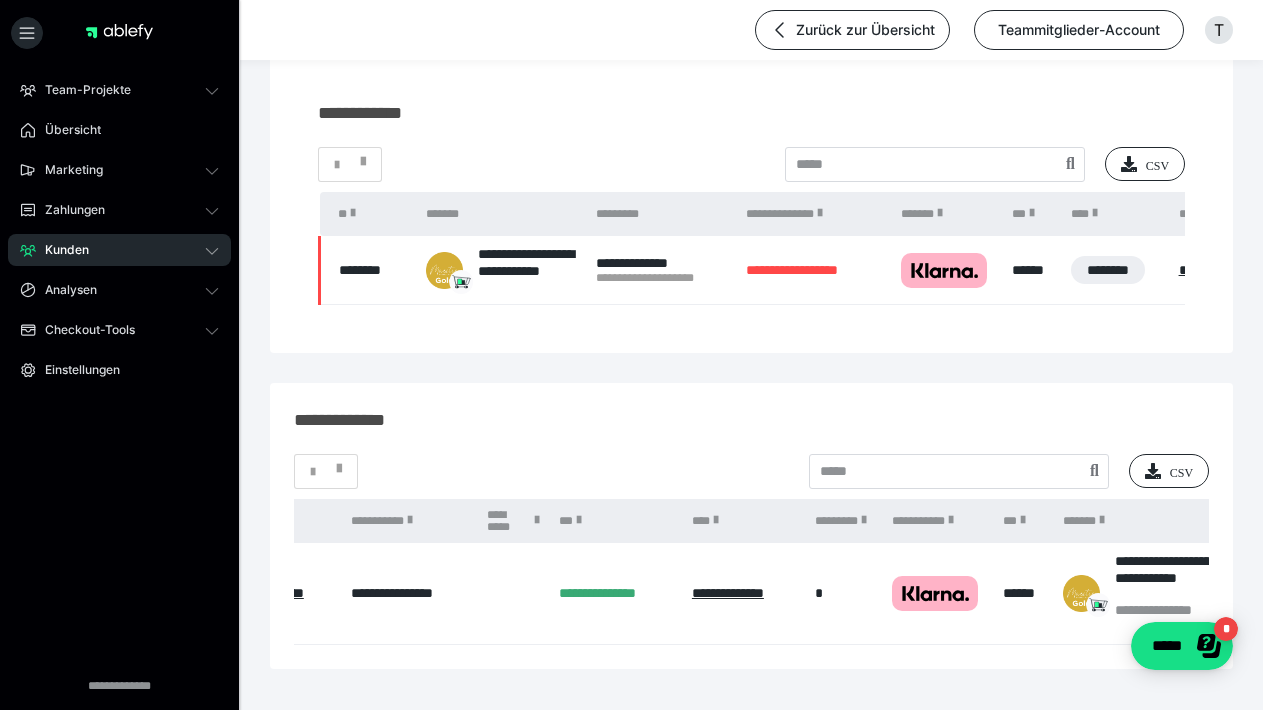 type 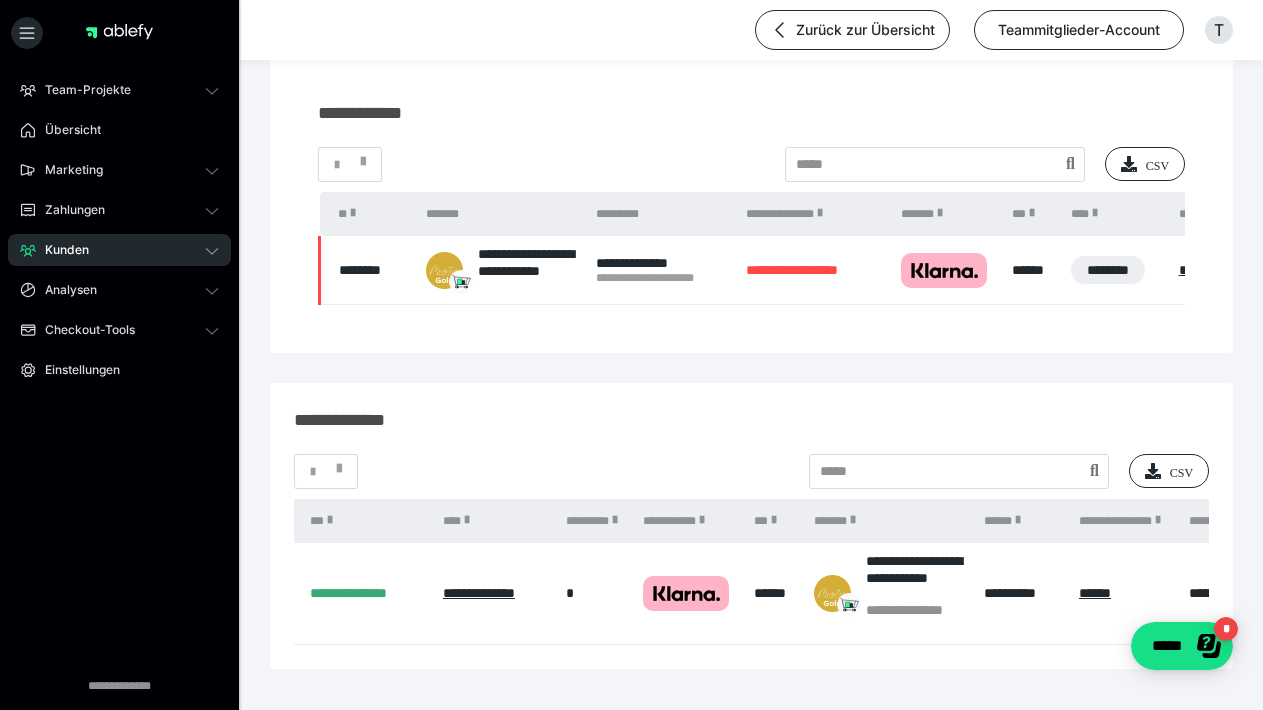 scroll, scrollTop: 0, scrollLeft: 493, axis: horizontal 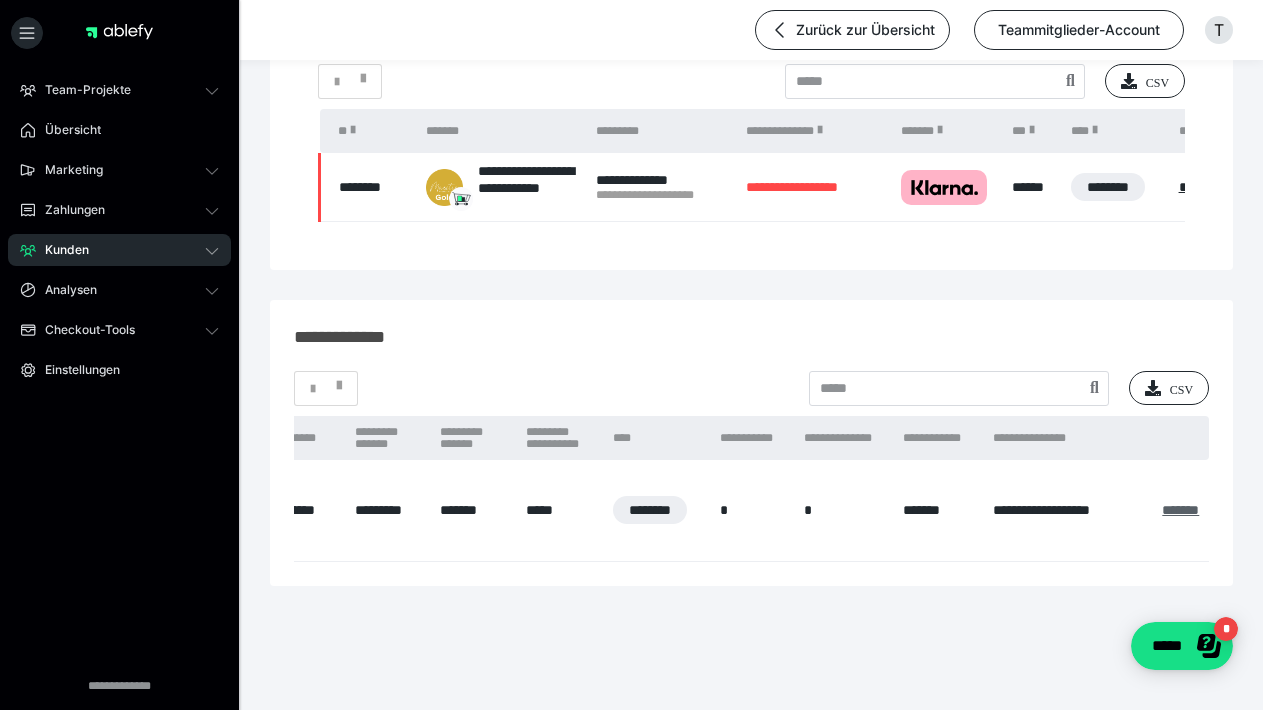 click on "*******" at bounding box center [1180, 510] 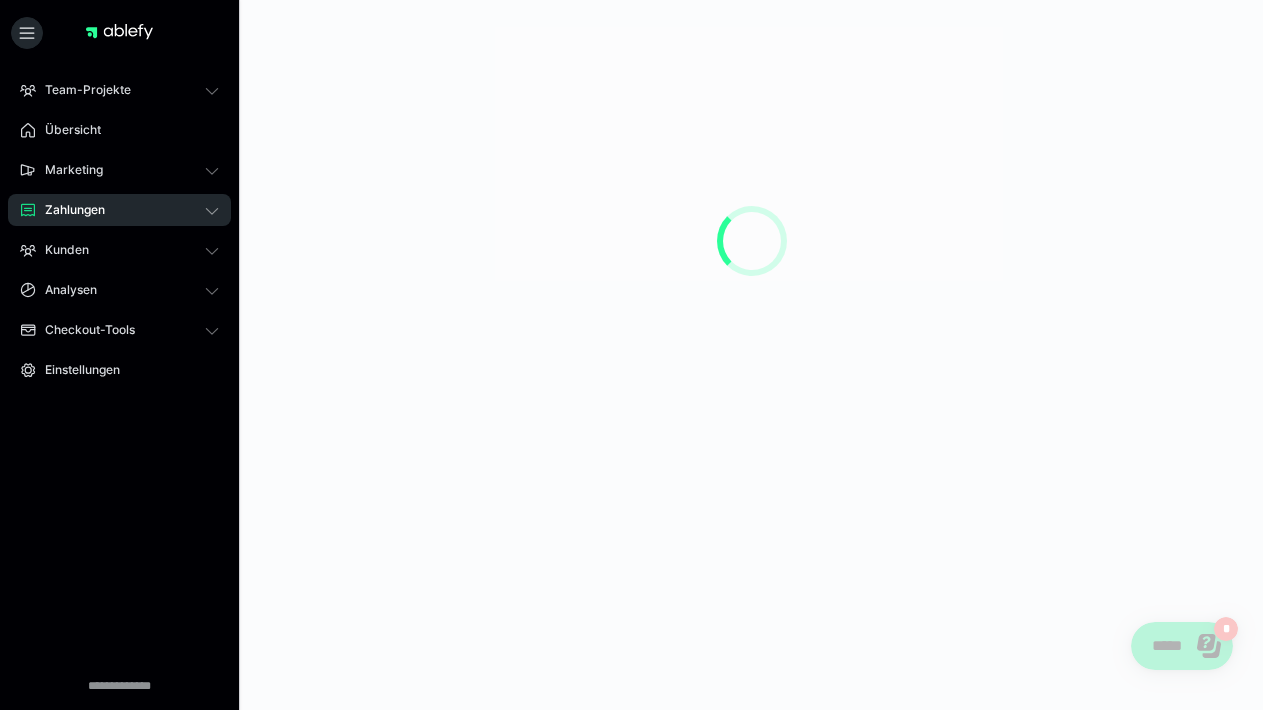 scroll, scrollTop: 0, scrollLeft: 0, axis: both 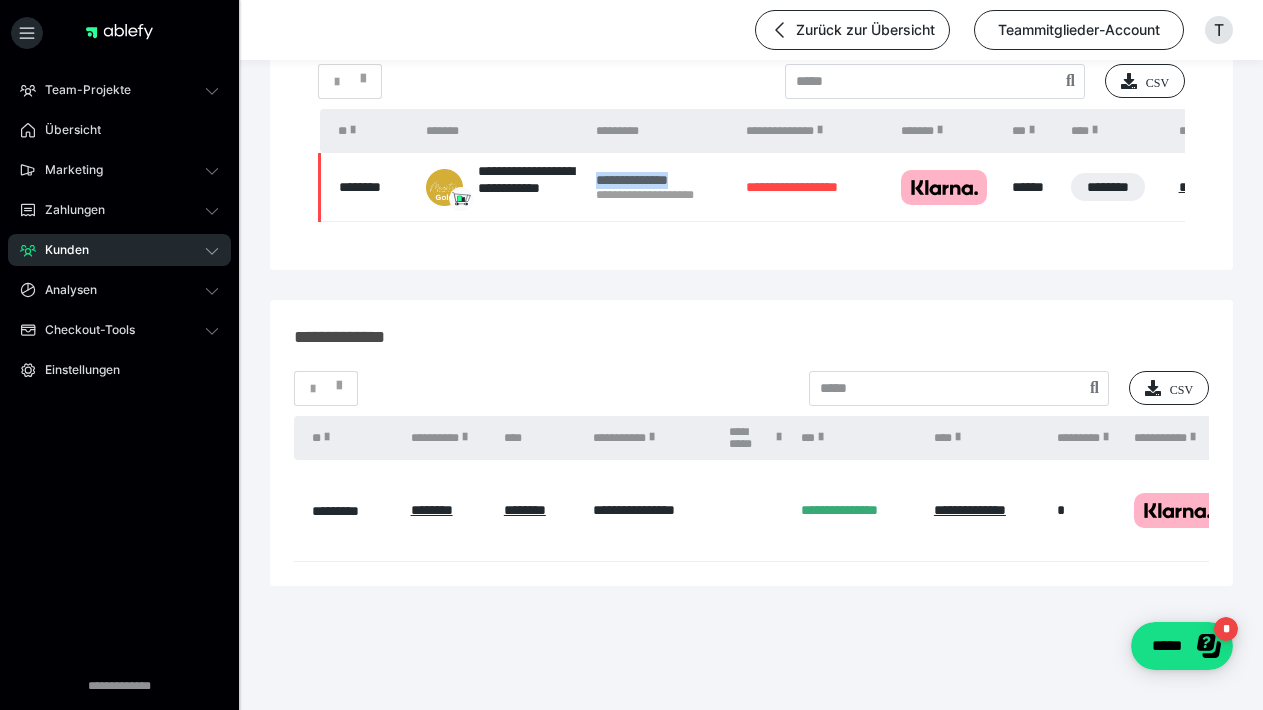 drag, startPoint x: 588, startPoint y: 178, endPoint x: 707, endPoint y: 179, distance: 119.0042 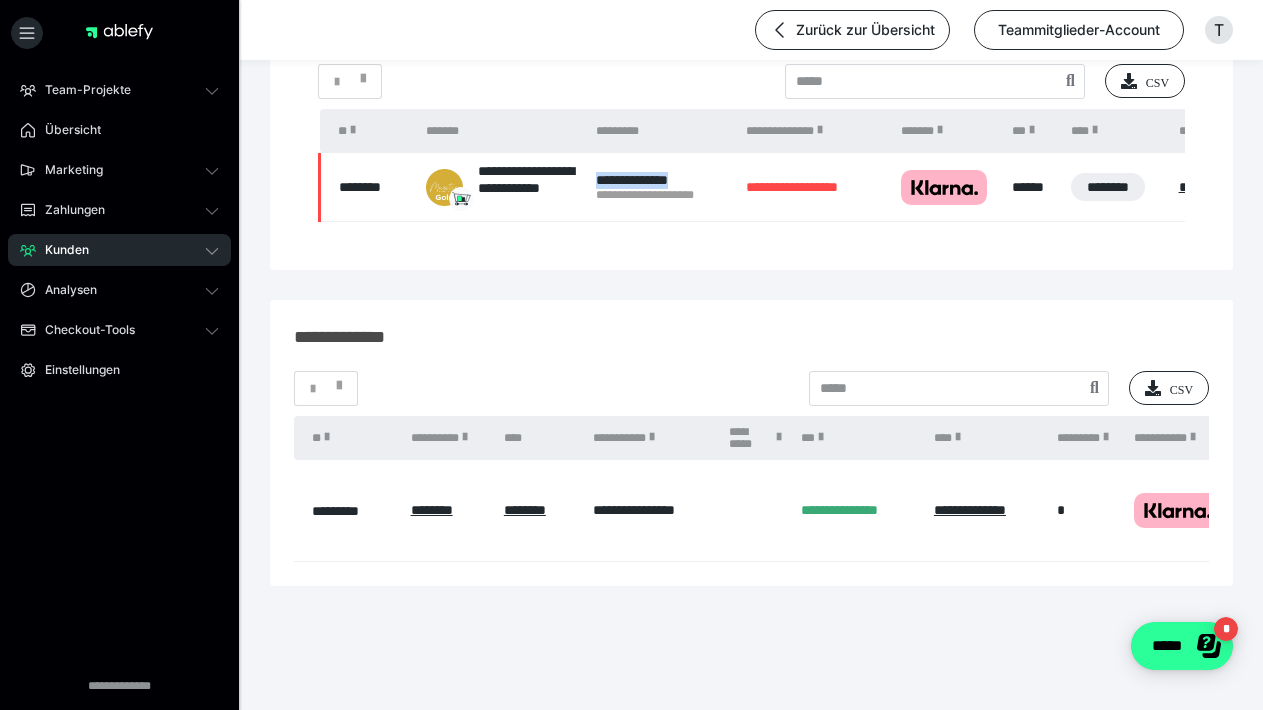 click on "*****" at bounding box center [1182, 646] 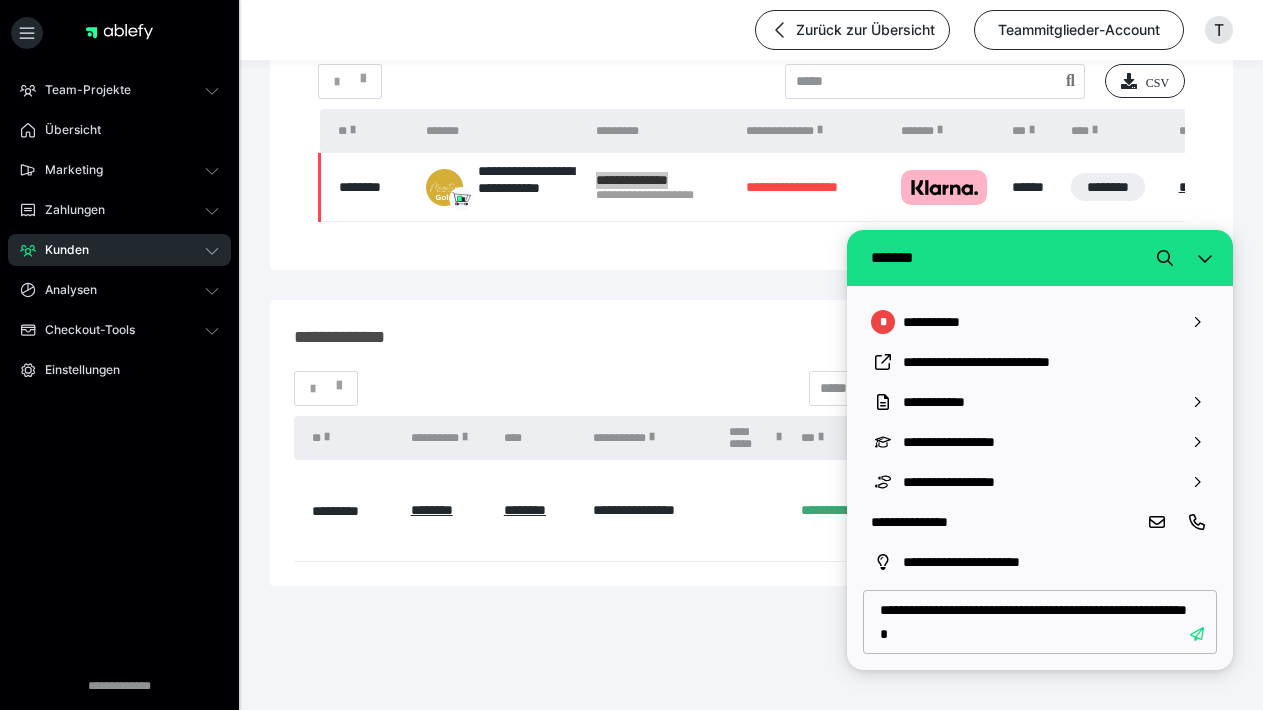 type on "**********" 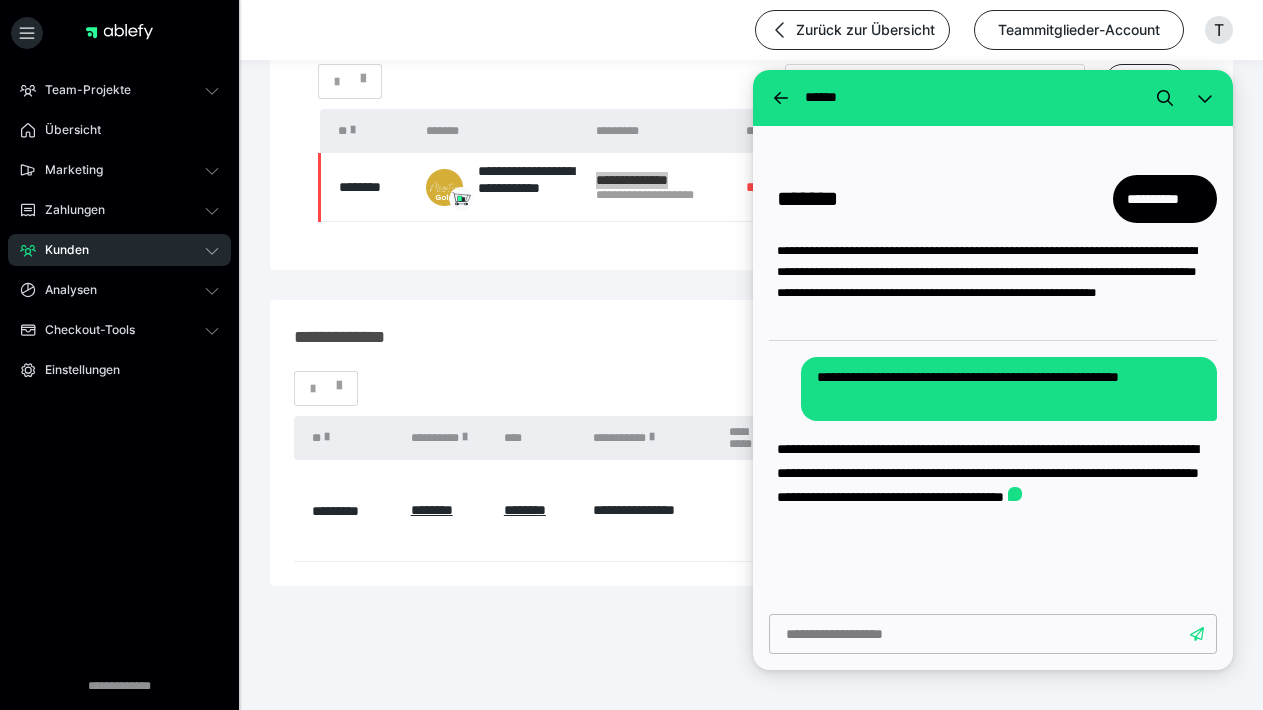 scroll, scrollTop: 23, scrollLeft: 0, axis: vertical 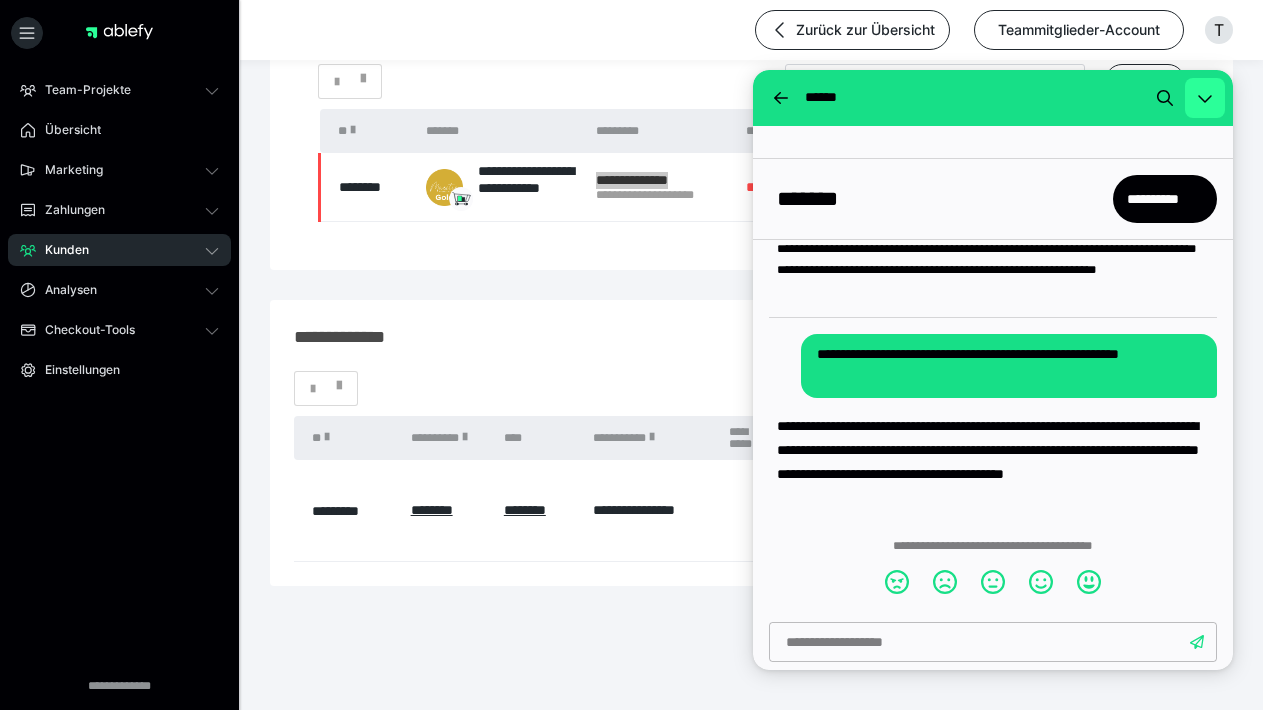click 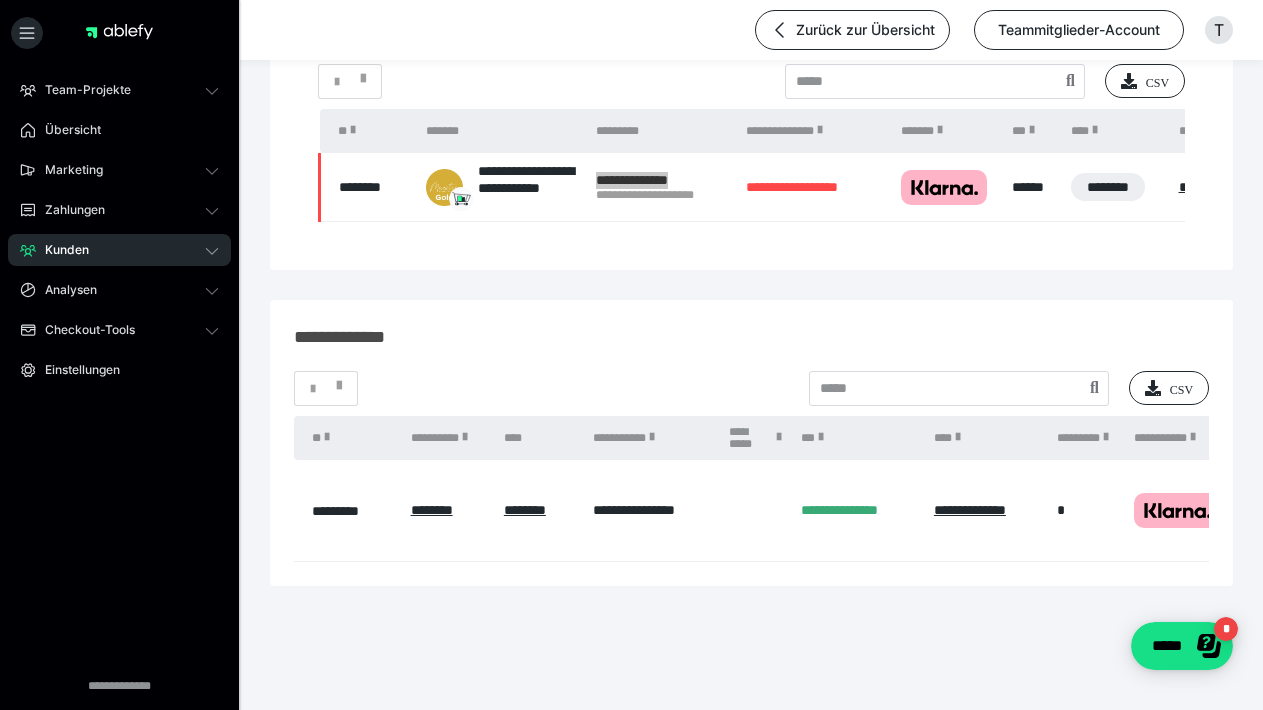 scroll, scrollTop: 0, scrollLeft: 0, axis: both 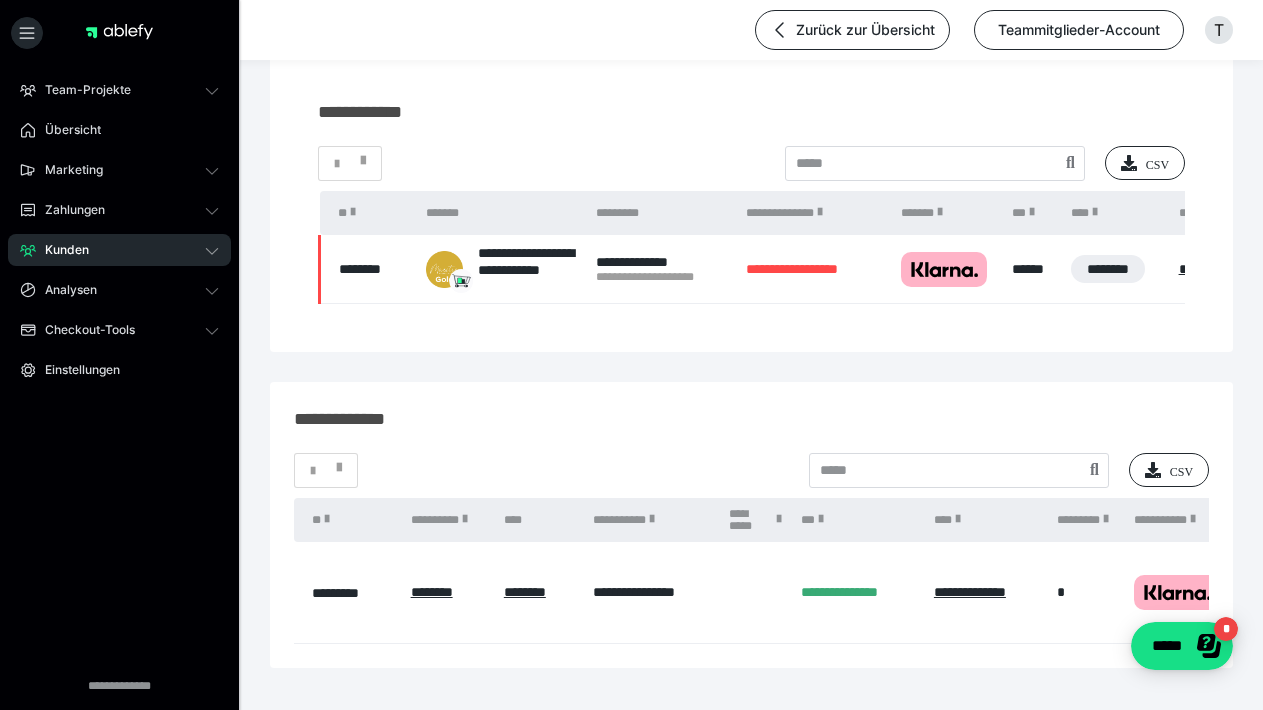 click on "**********" at bounding box center (813, 269) 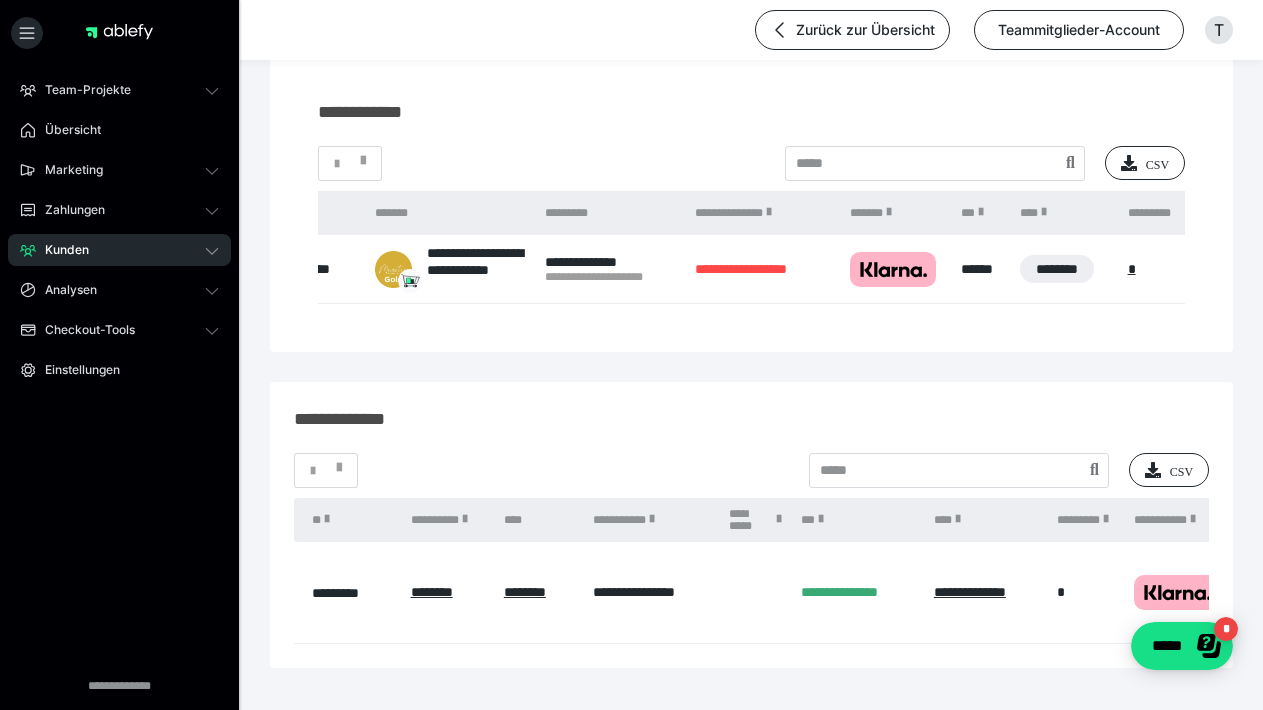 scroll, scrollTop: 0, scrollLeft: 67, axis: horizontal 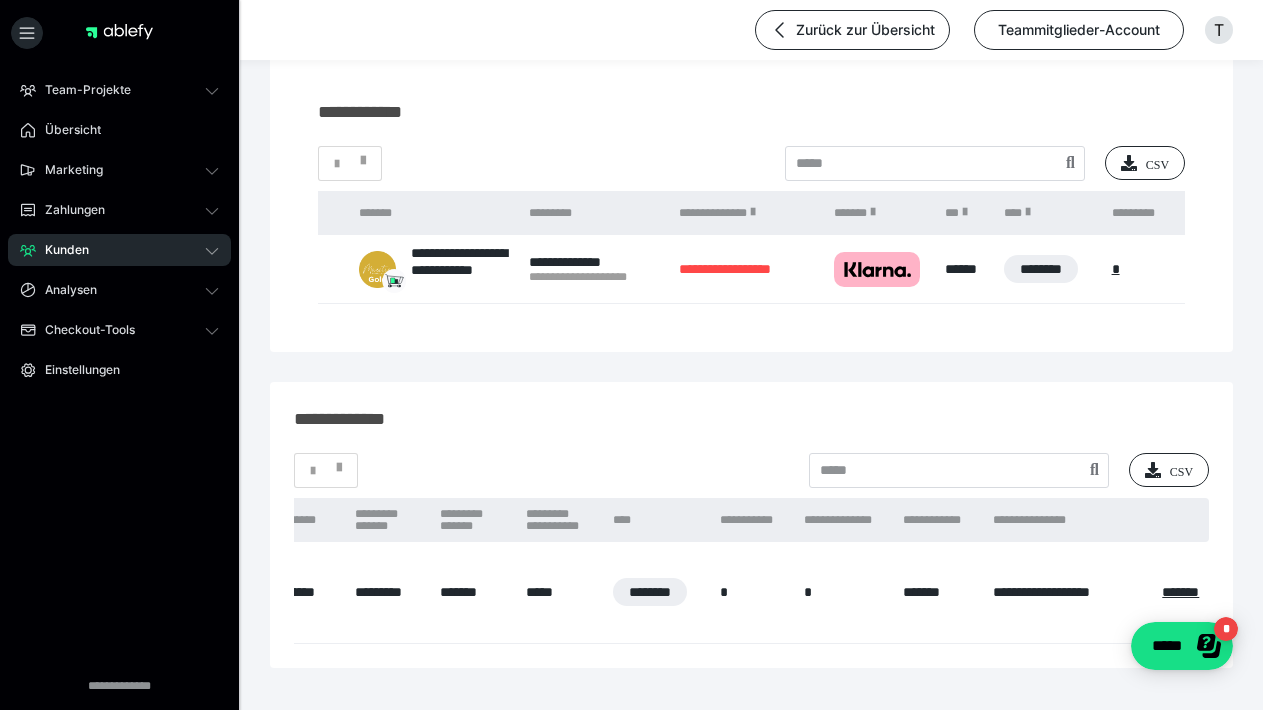 click on "Kunden" at bounding box center (119, 250) 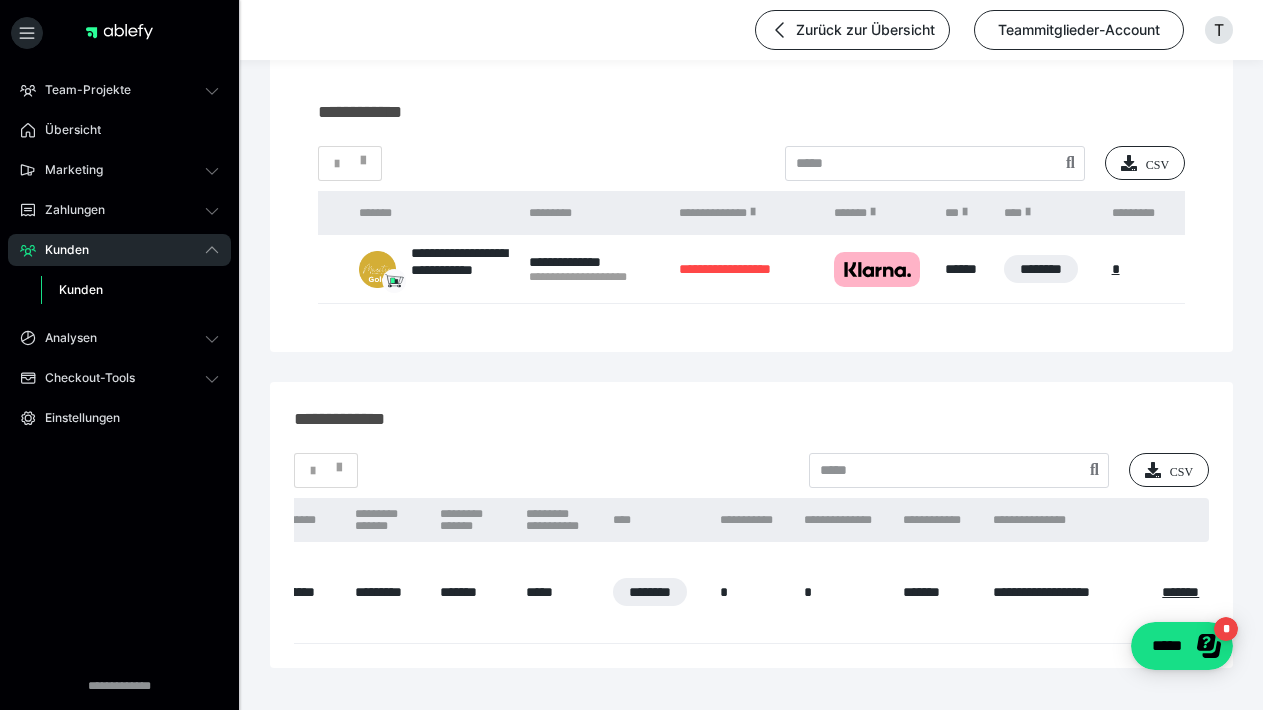 click on "Kunden" at bounding box center [130, 290] 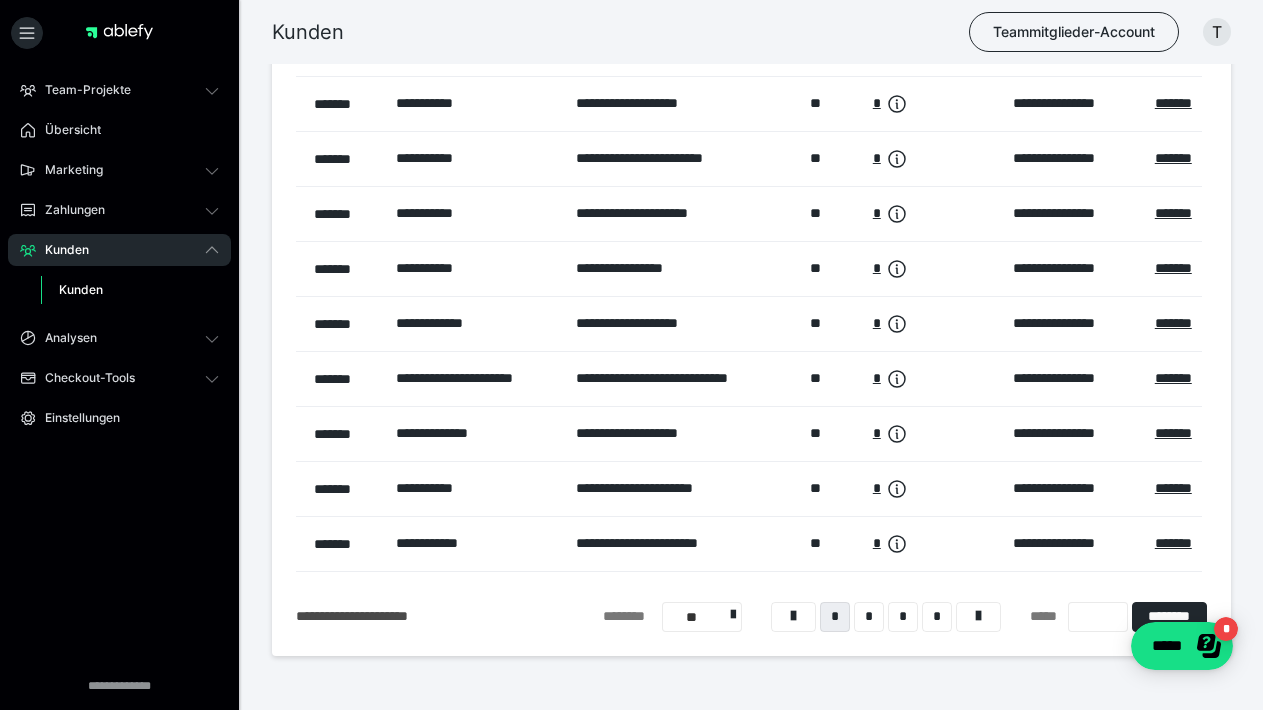 scroll, scrollTop: 215, scrollLeft: 0, axis: vertical 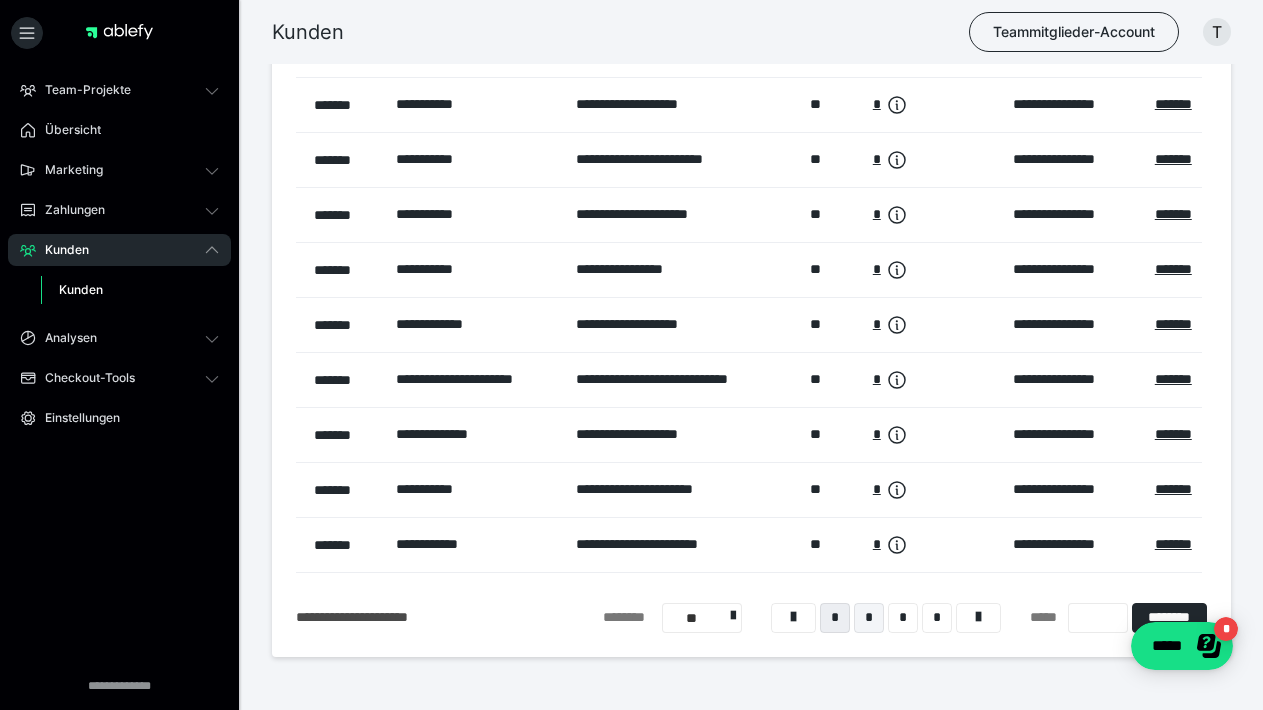 click on "*" at bounding box center [869, 618] 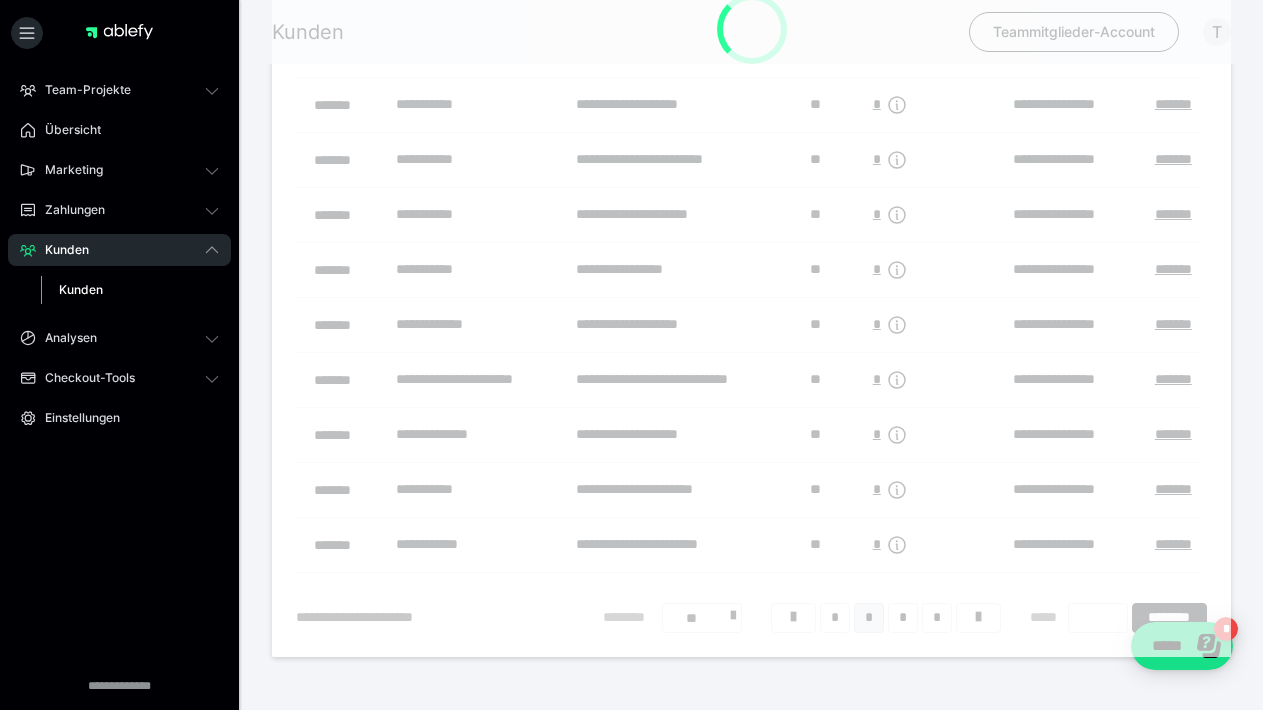 scroll, scrollTop: 64, scrollLeft: 0, axis: vertical 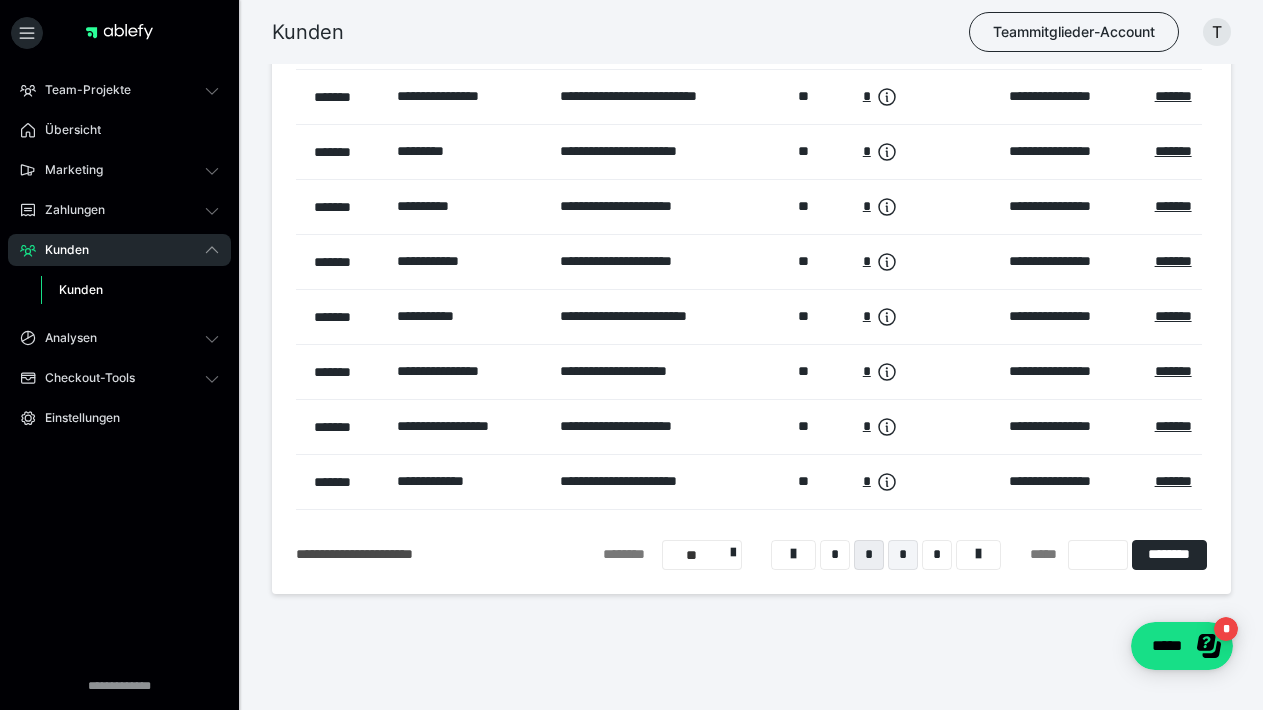 click on "*" at bounding box center [903, 555] 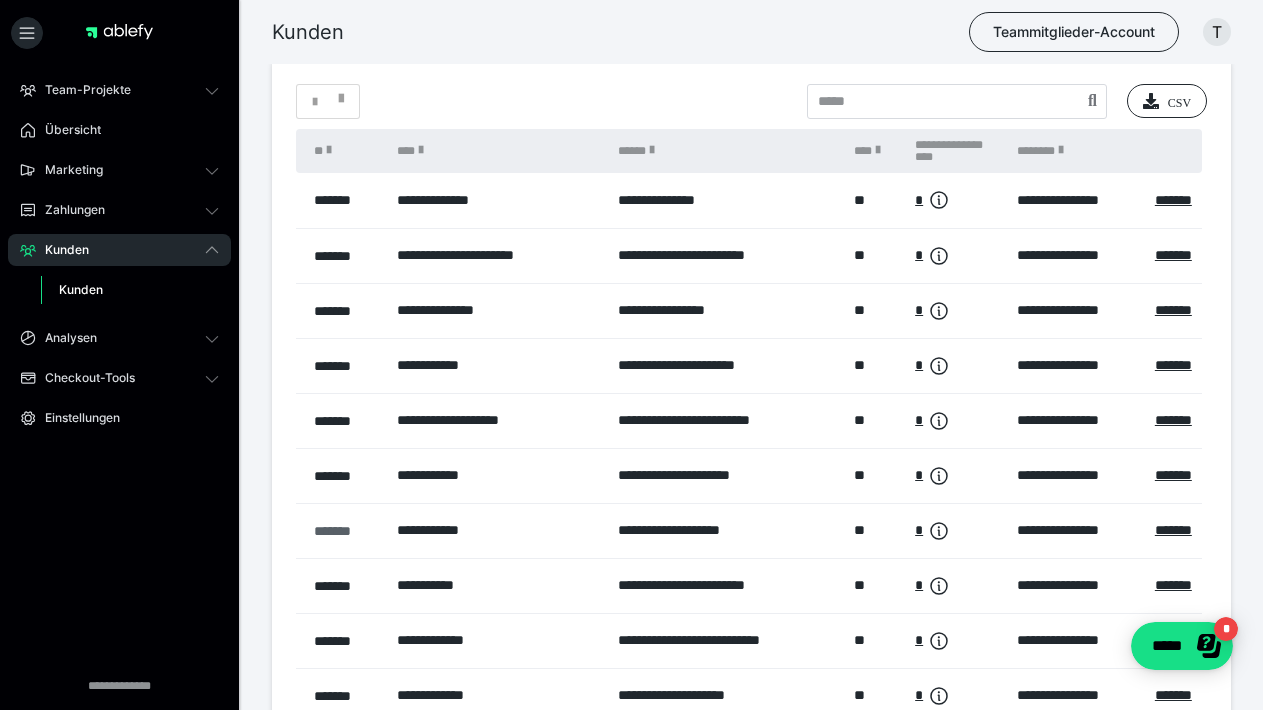 click on "*******" at bounding box center [345, 531] 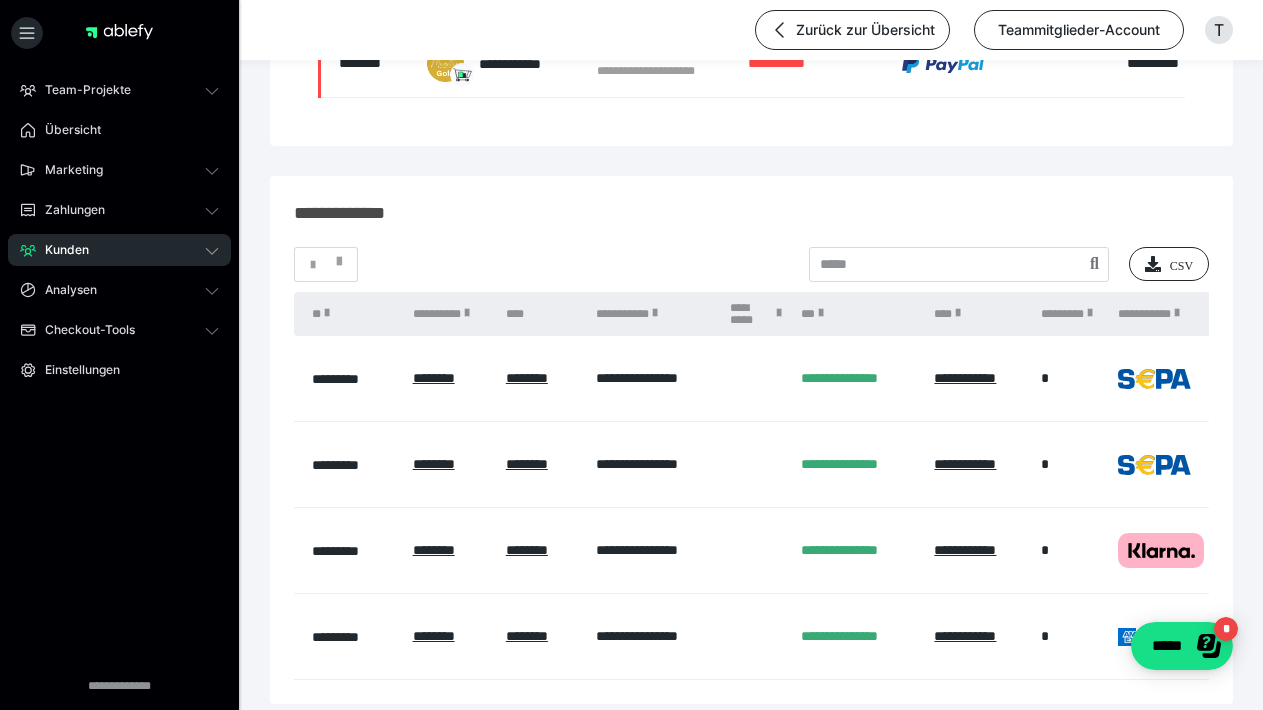 scroll, scrollTop: 668, scrollLeft: 0, axis: vertical 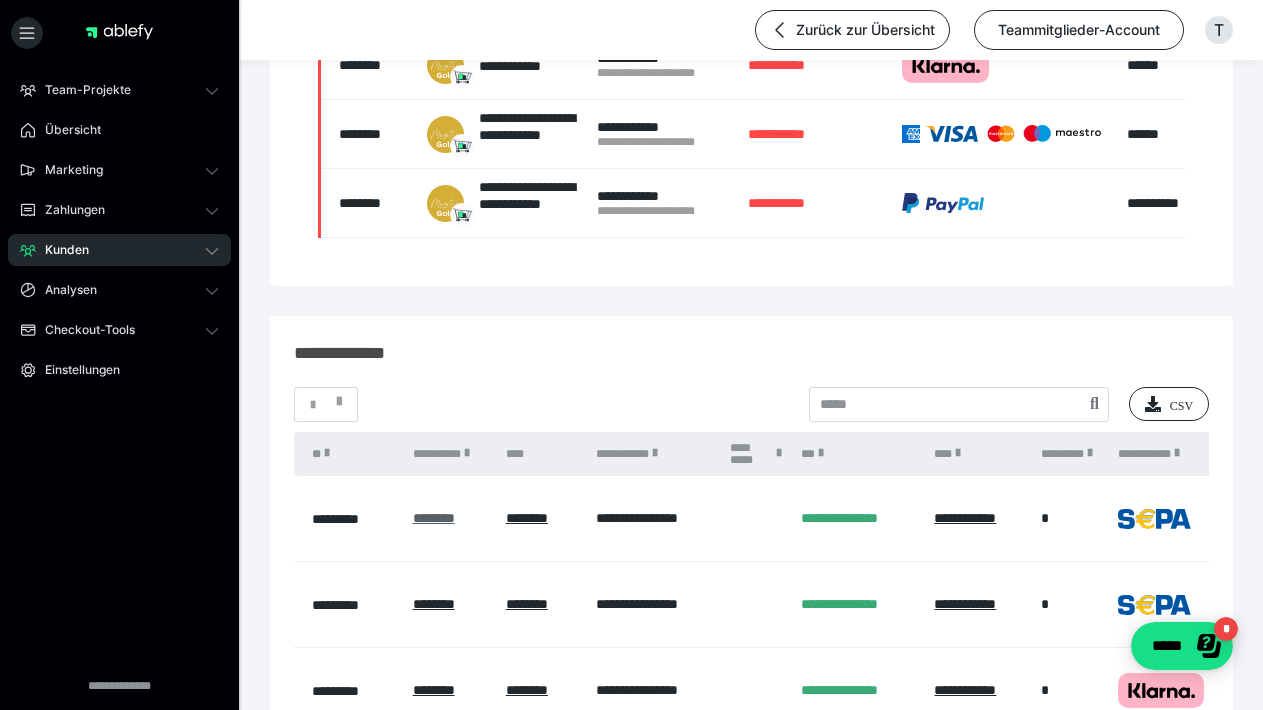 click on "********" at bounding box center (434, 518) 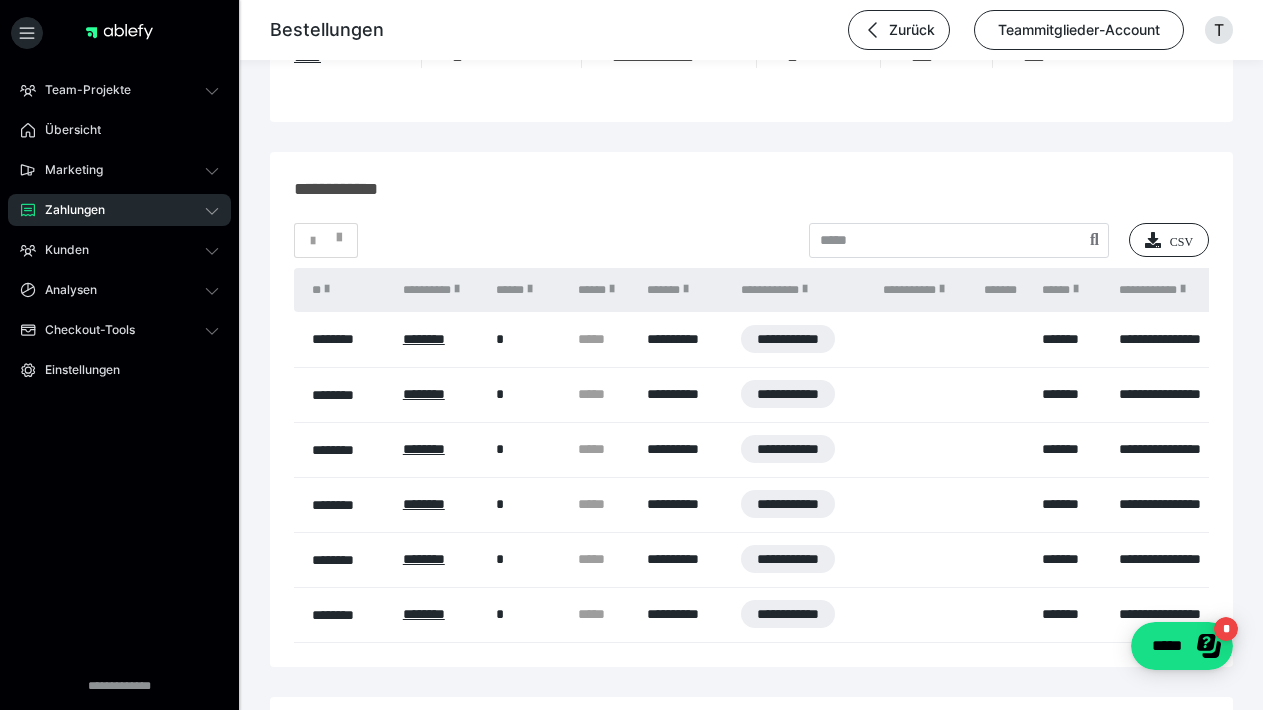 scroll, scrollTop: 1332, scrollLeft: 0, axis: vertical 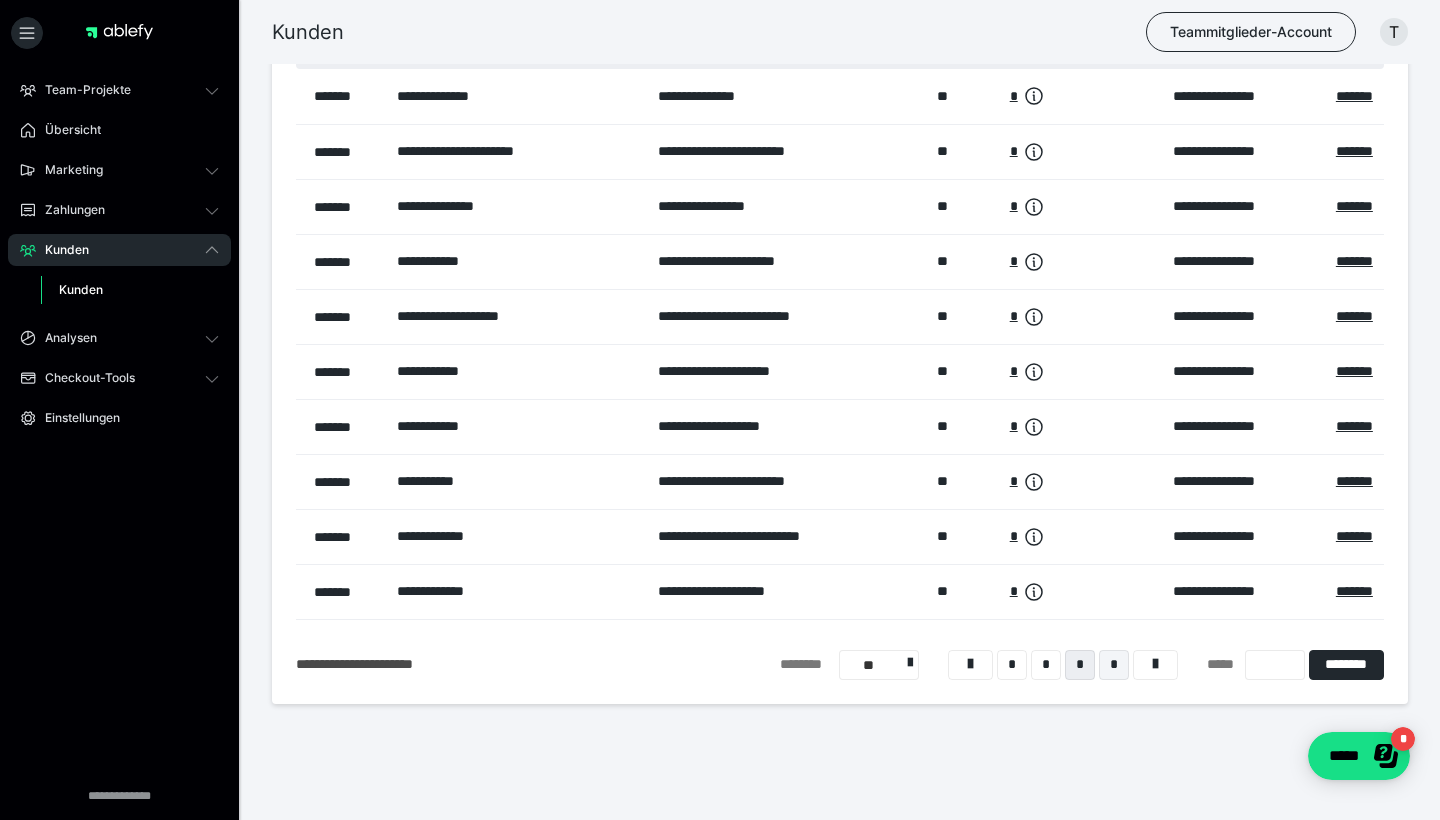 click on "*" at bounding box center (1114, 665) 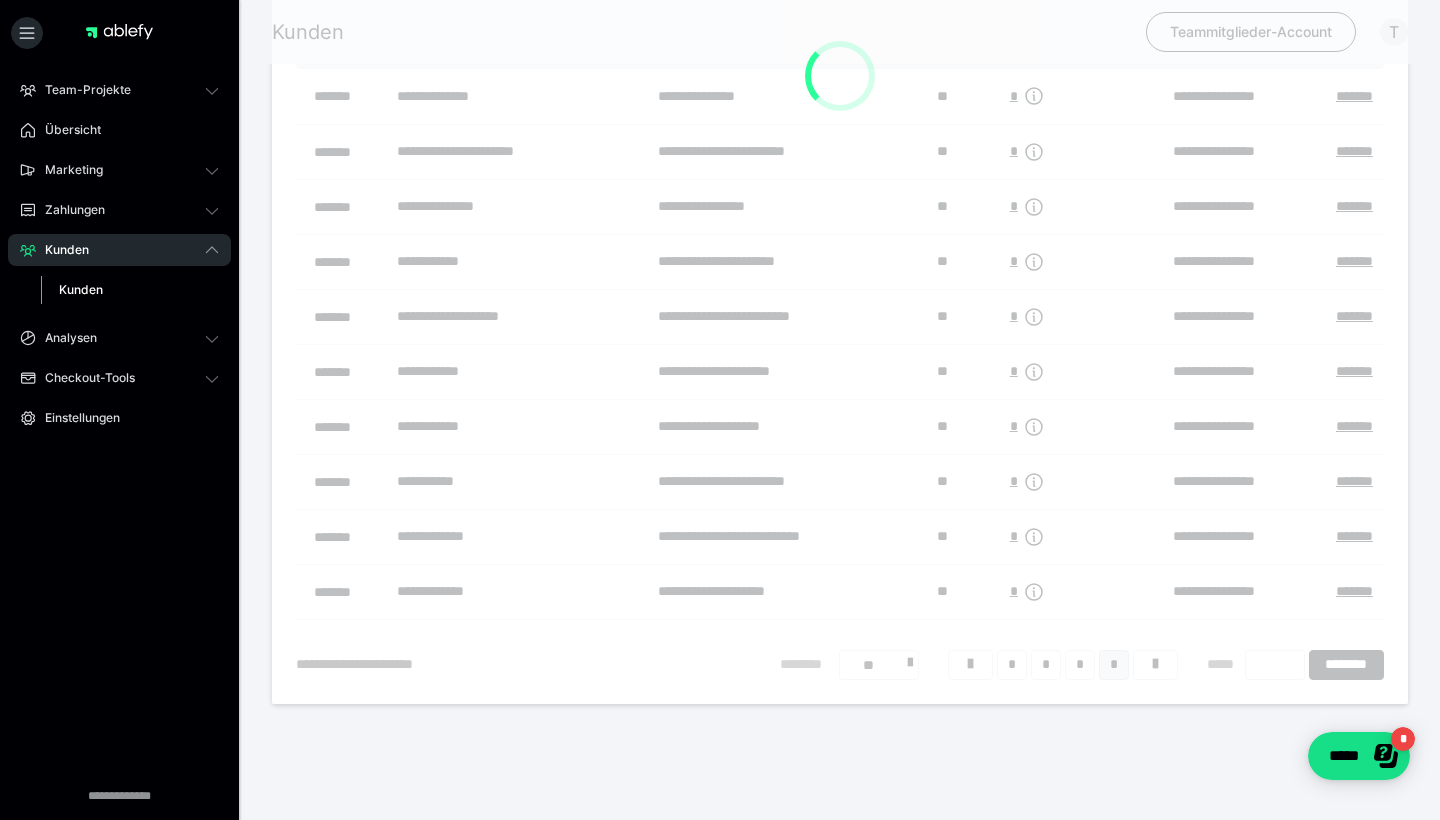 scroll, scrollTop: 64, scrollLeft: 0, axis: vertical 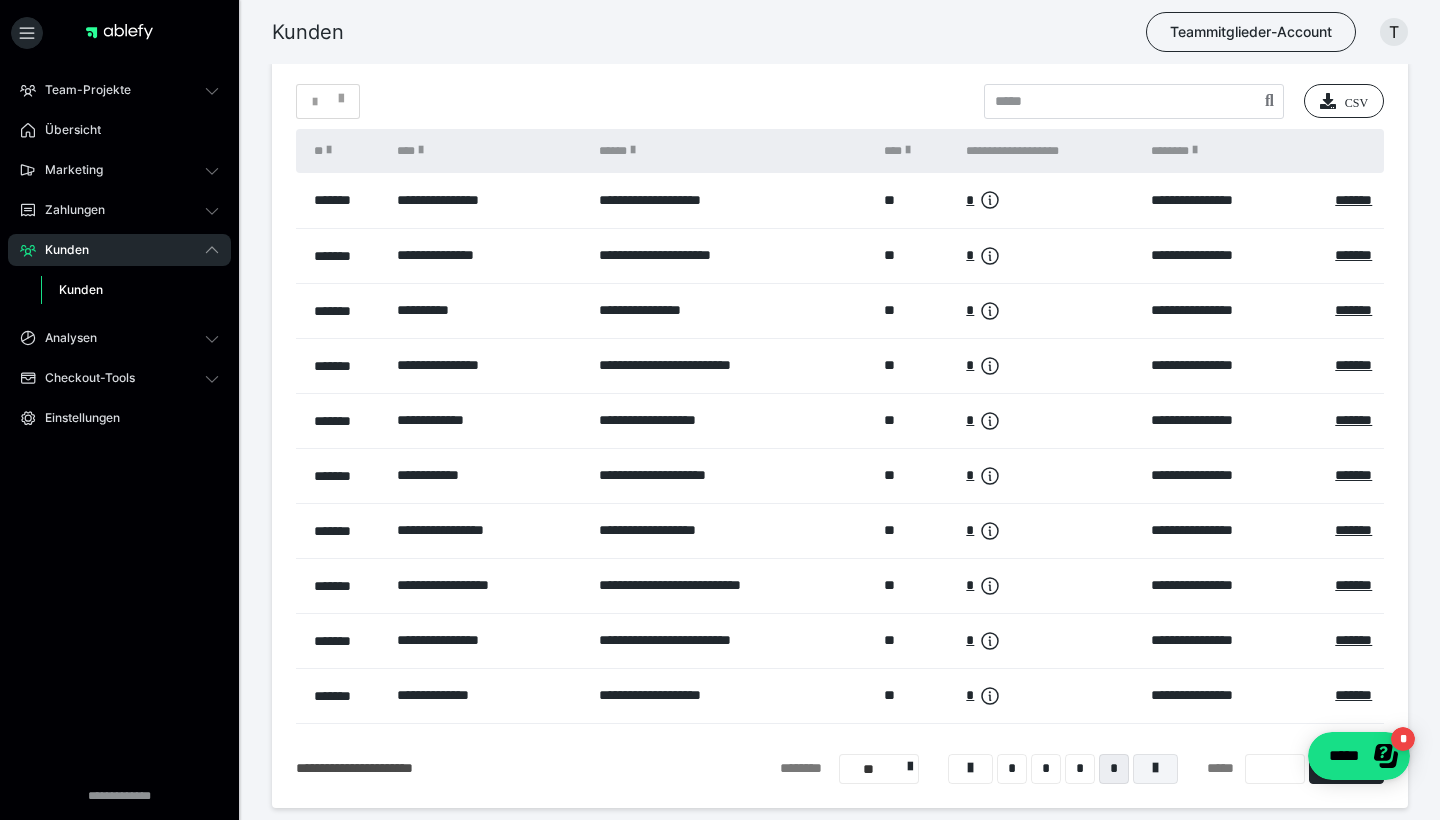 click at bounding box center [1155, 769] 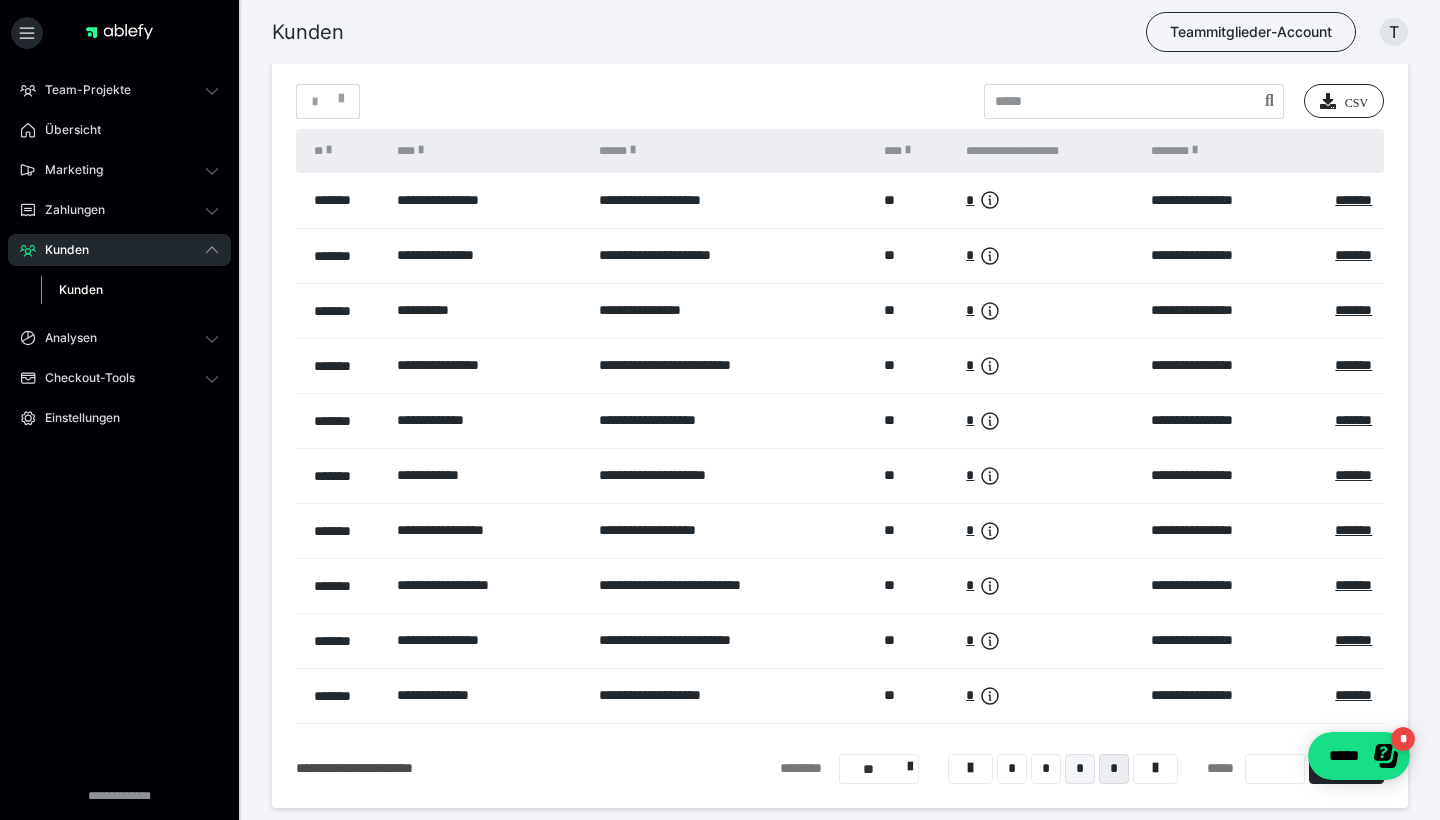 click on "*" at bounding box center [1080, 769] 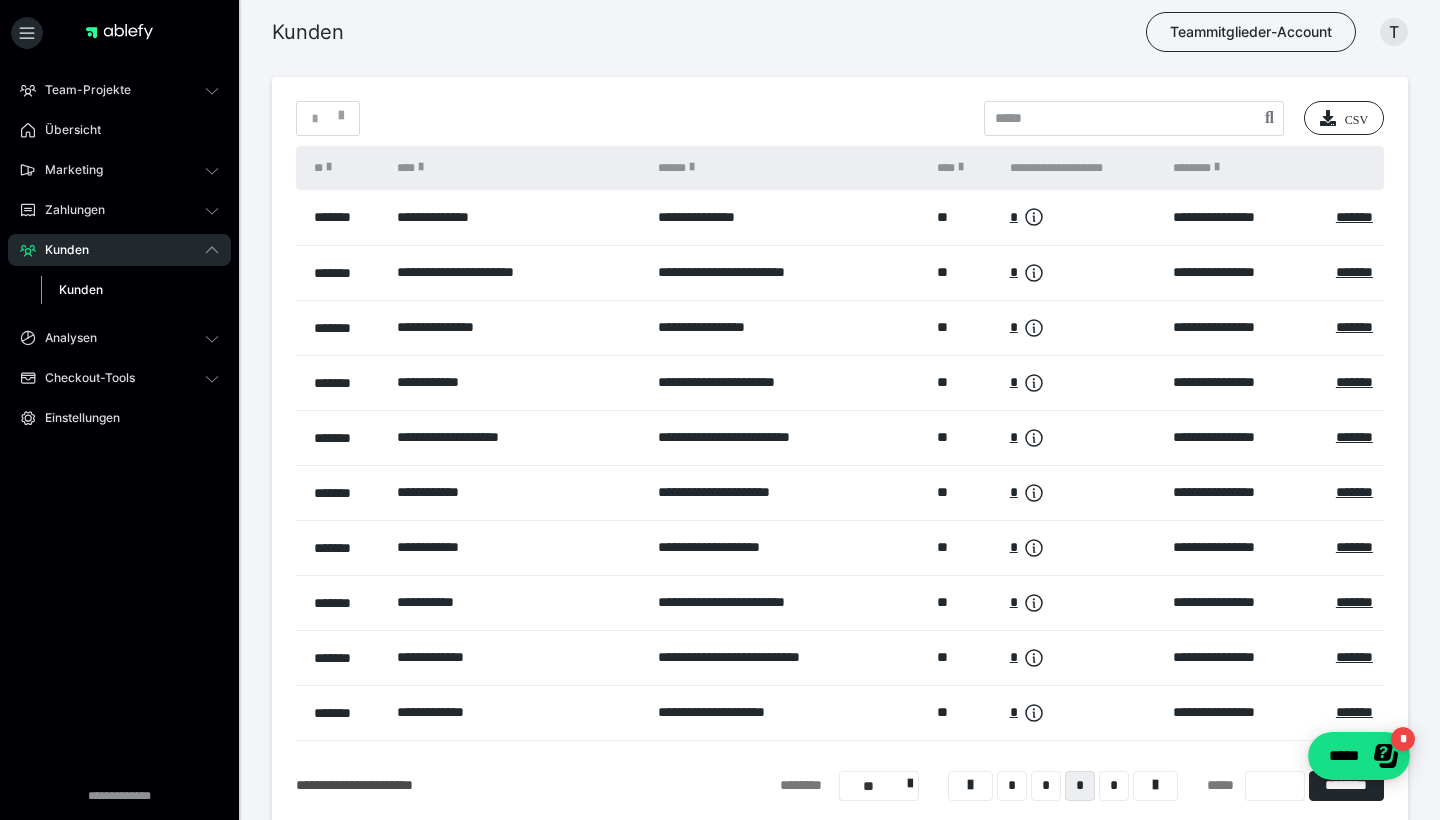 scroll, scrollTop: 38, scrollLeft: 0, axis: vertical 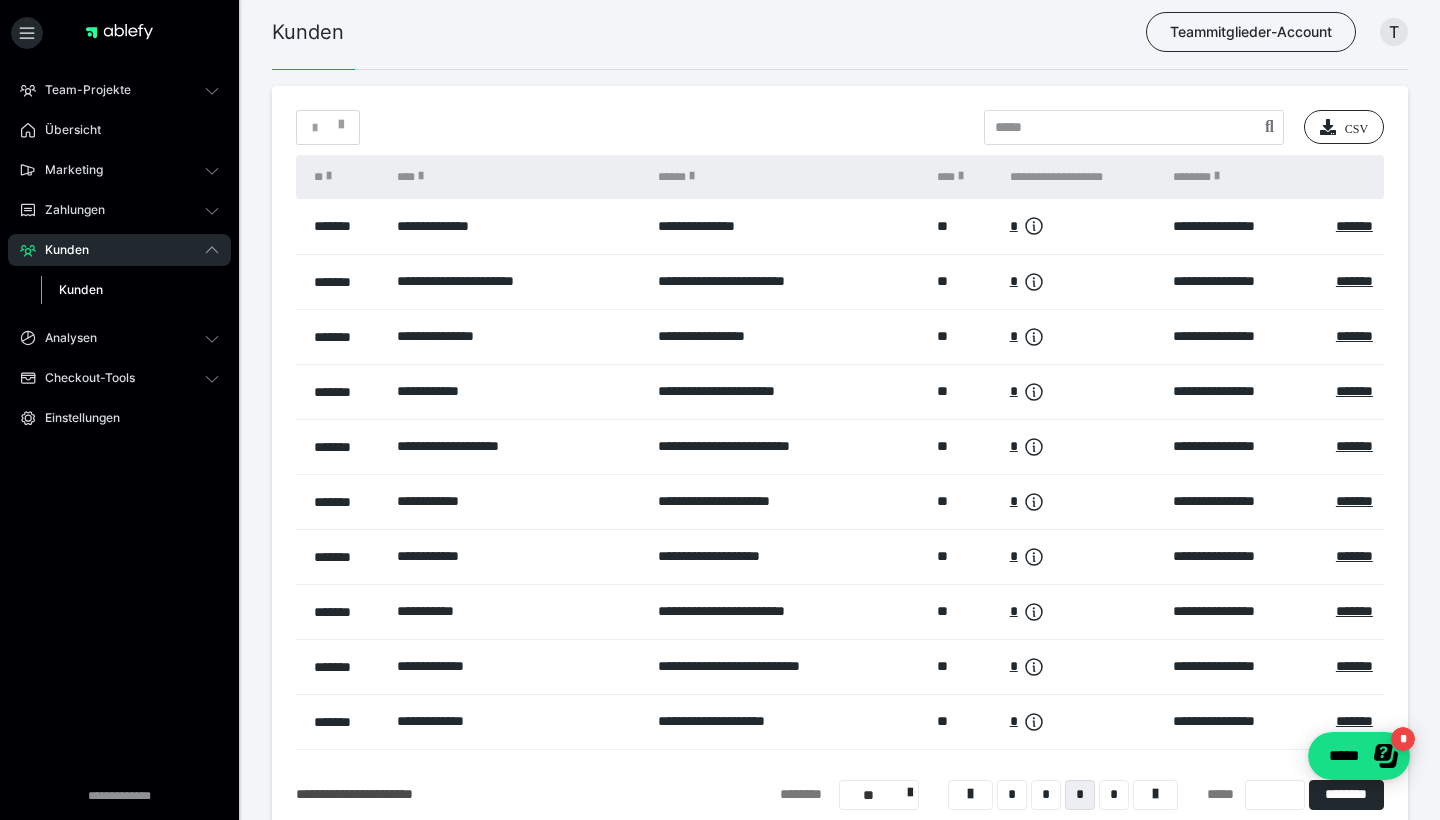 click on "**********" at bounding box center (787, 501) 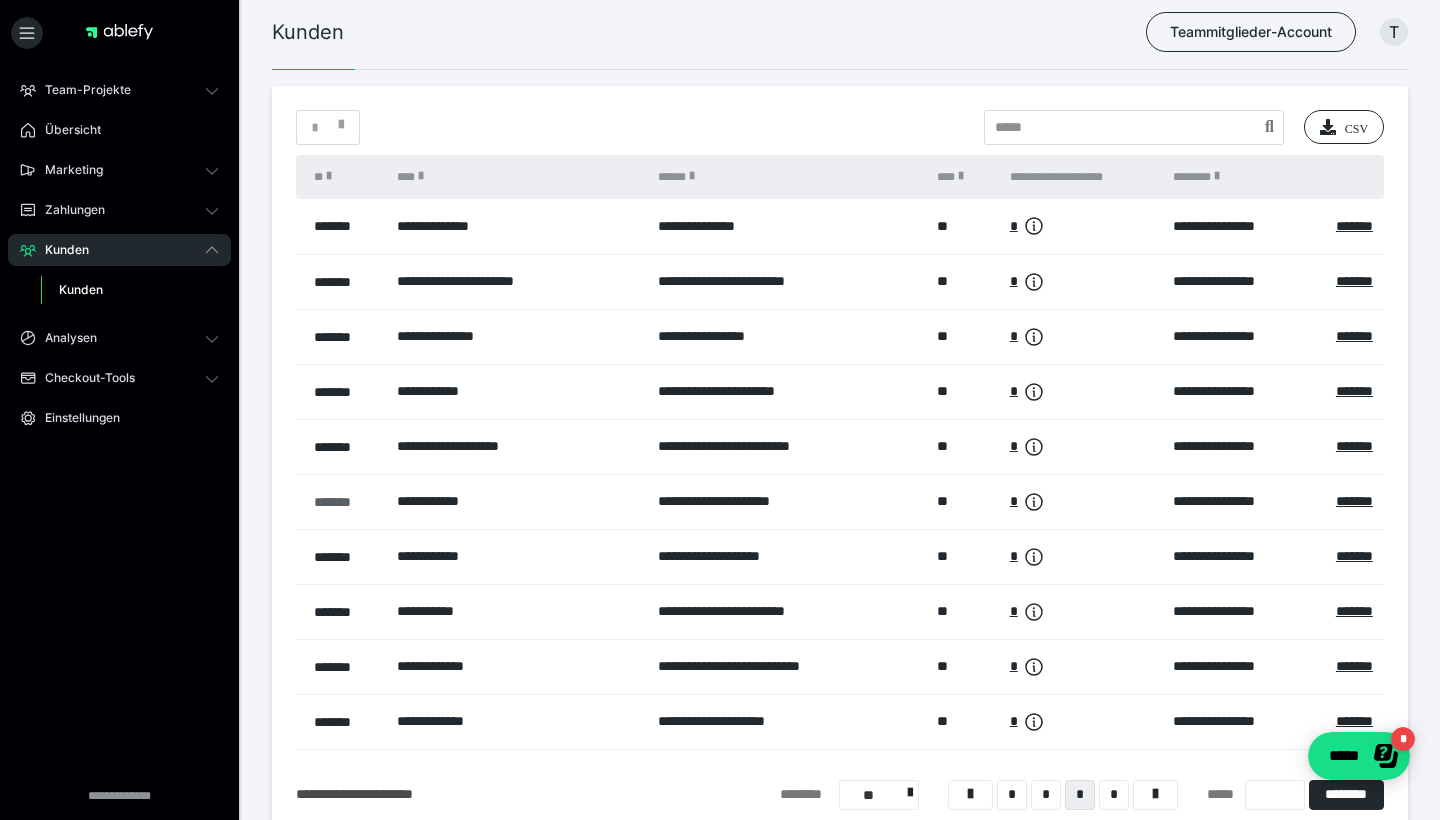 click on "*******" at bounding box center [345, 502] 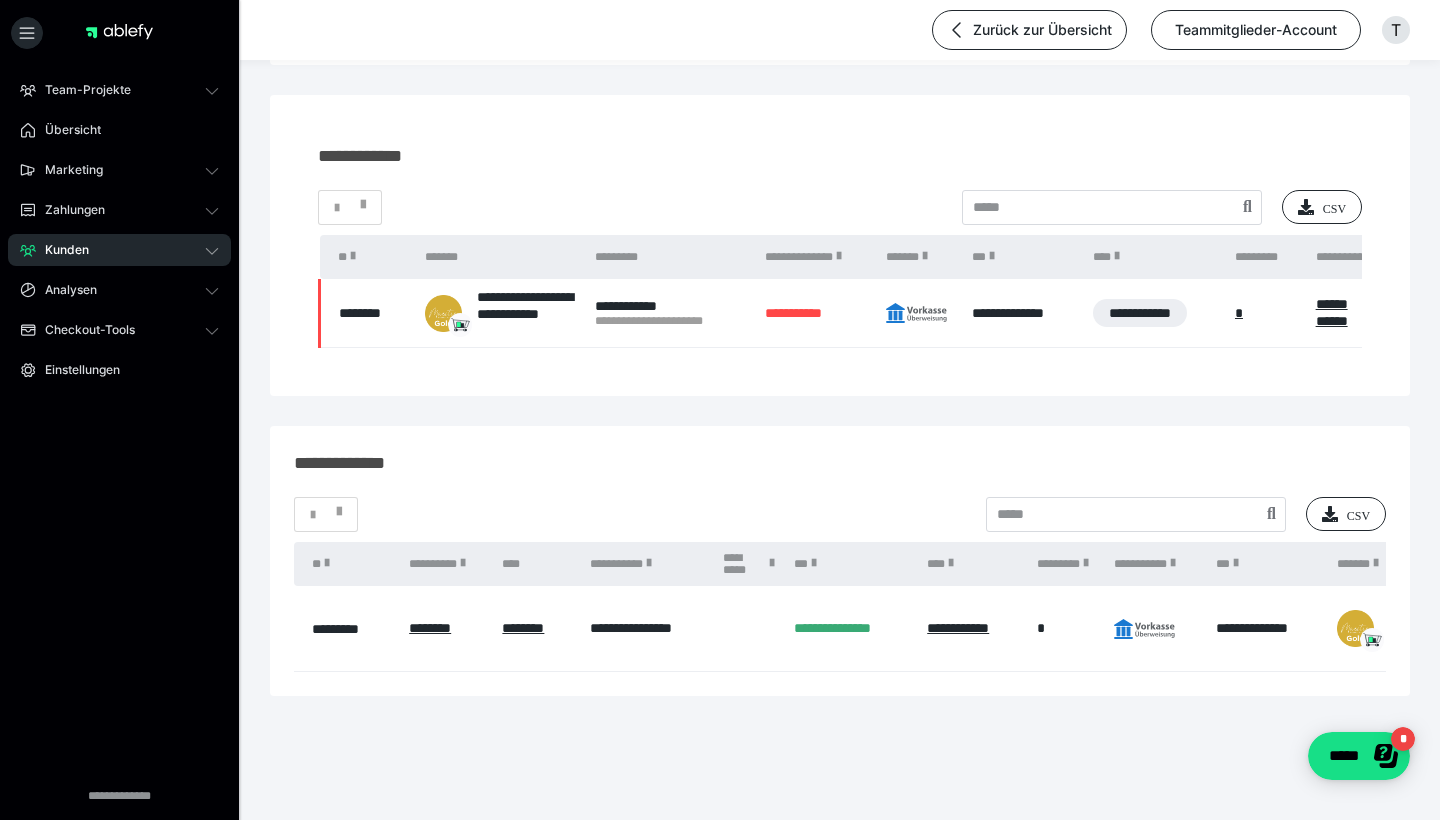 scroll, scrollTop: 148, scrollLeft: 0, axis: vertical 